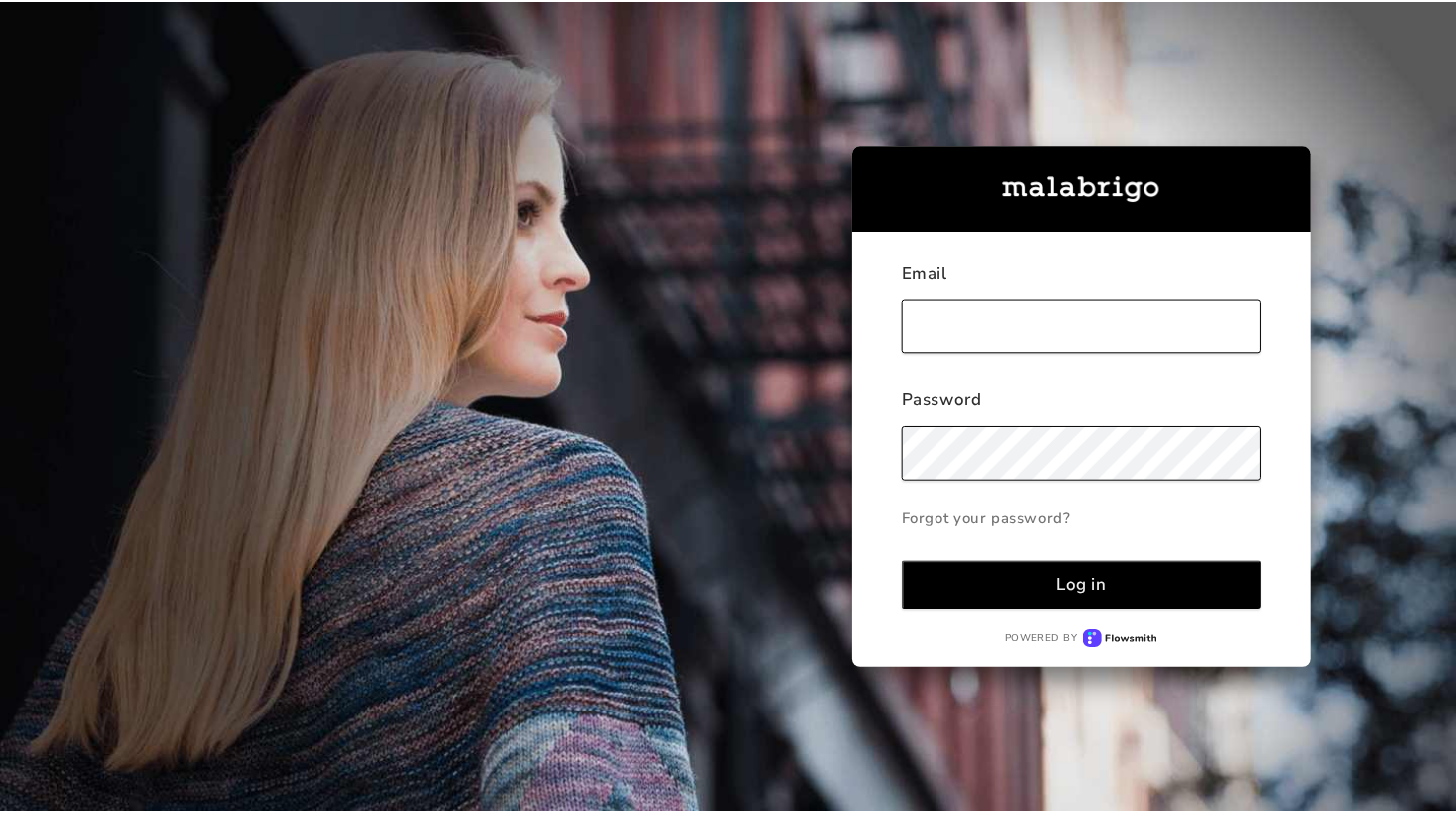 scroll, scrollTop: 0, scrollLeft: 0, axis: both 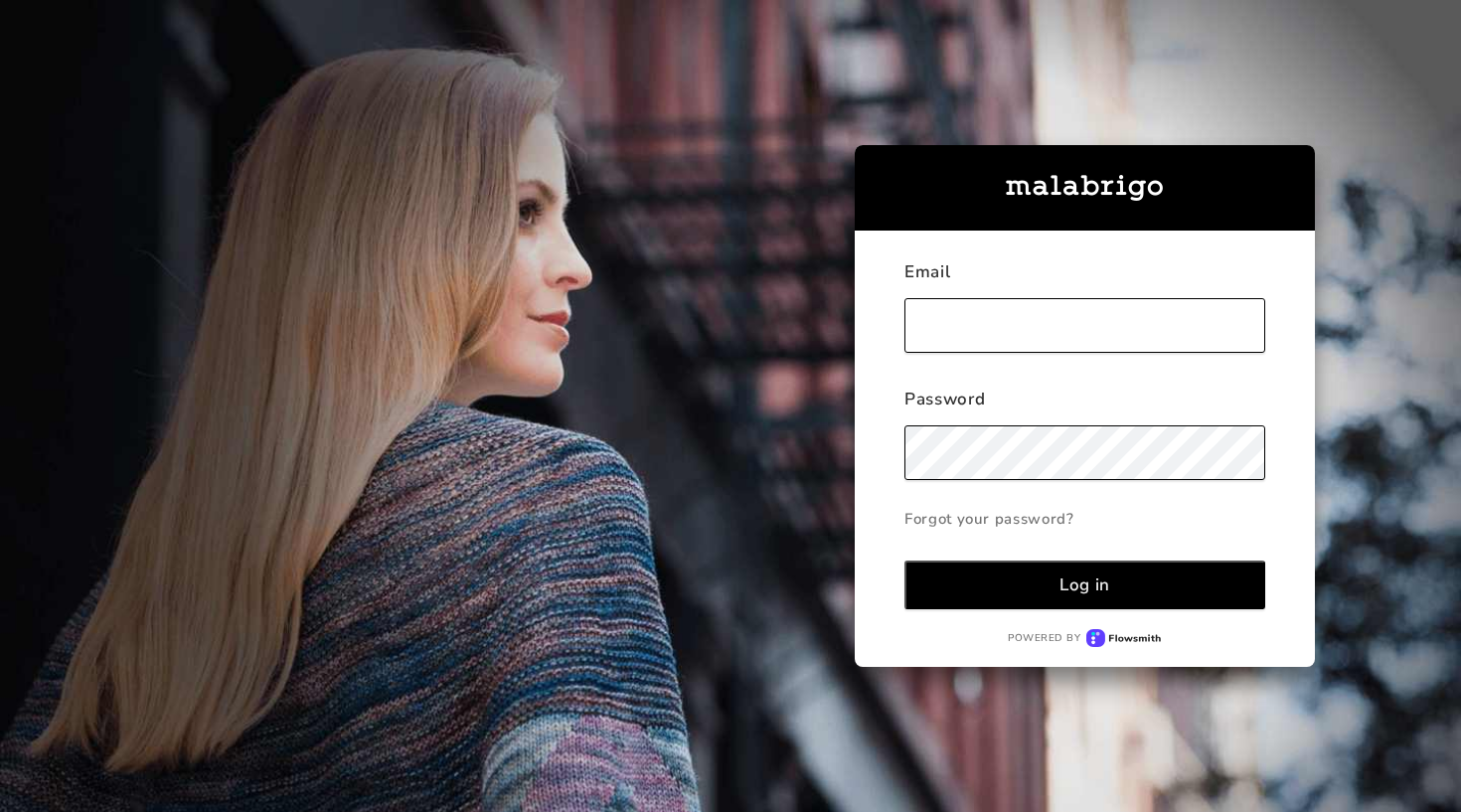 type on "[EMAIL_ADDRESS][DOMAIN_NAME]" 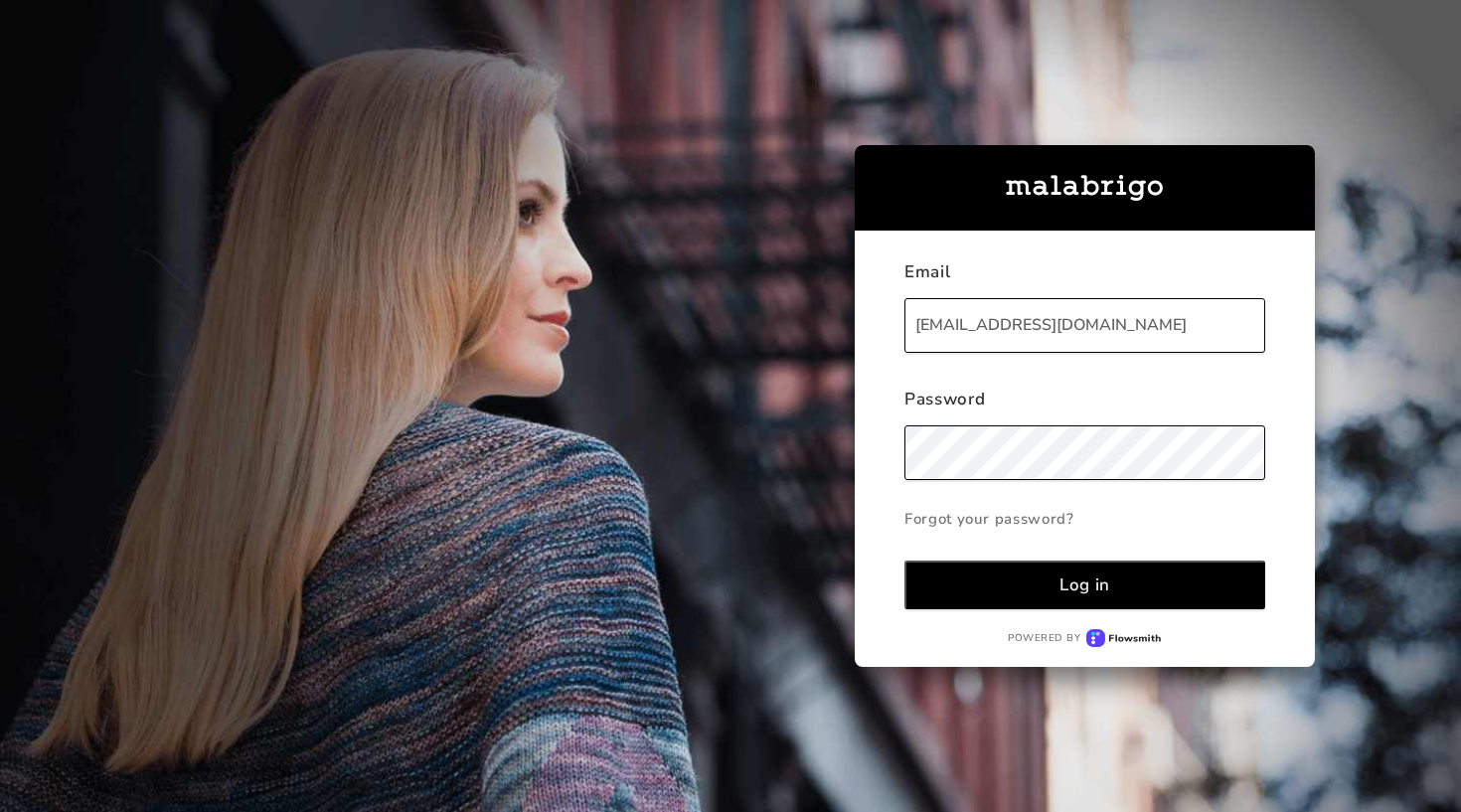 click on "Log in" at bounding box center (1084, 584) 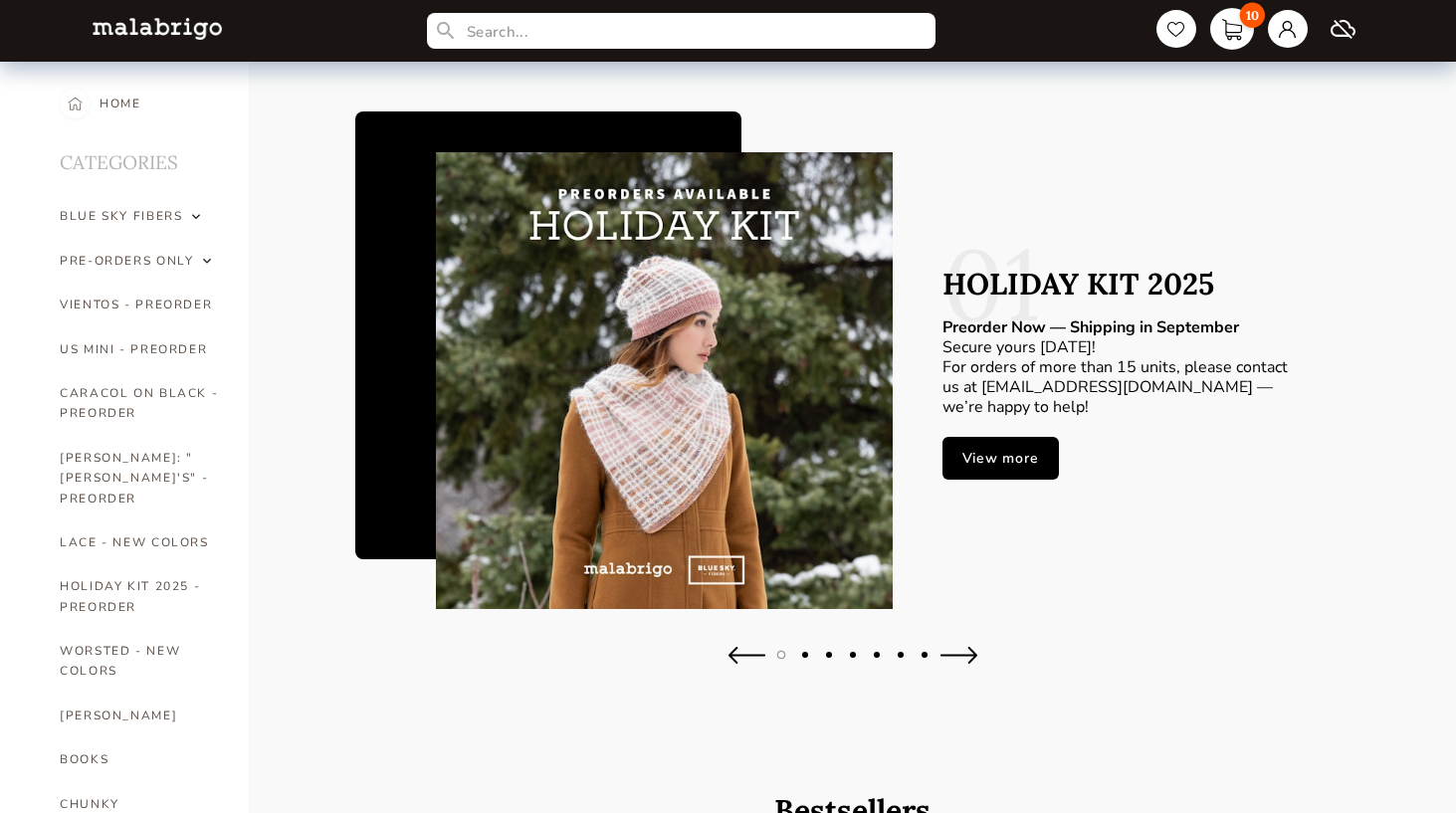 click on "10" at bounding box center [1232, 29] 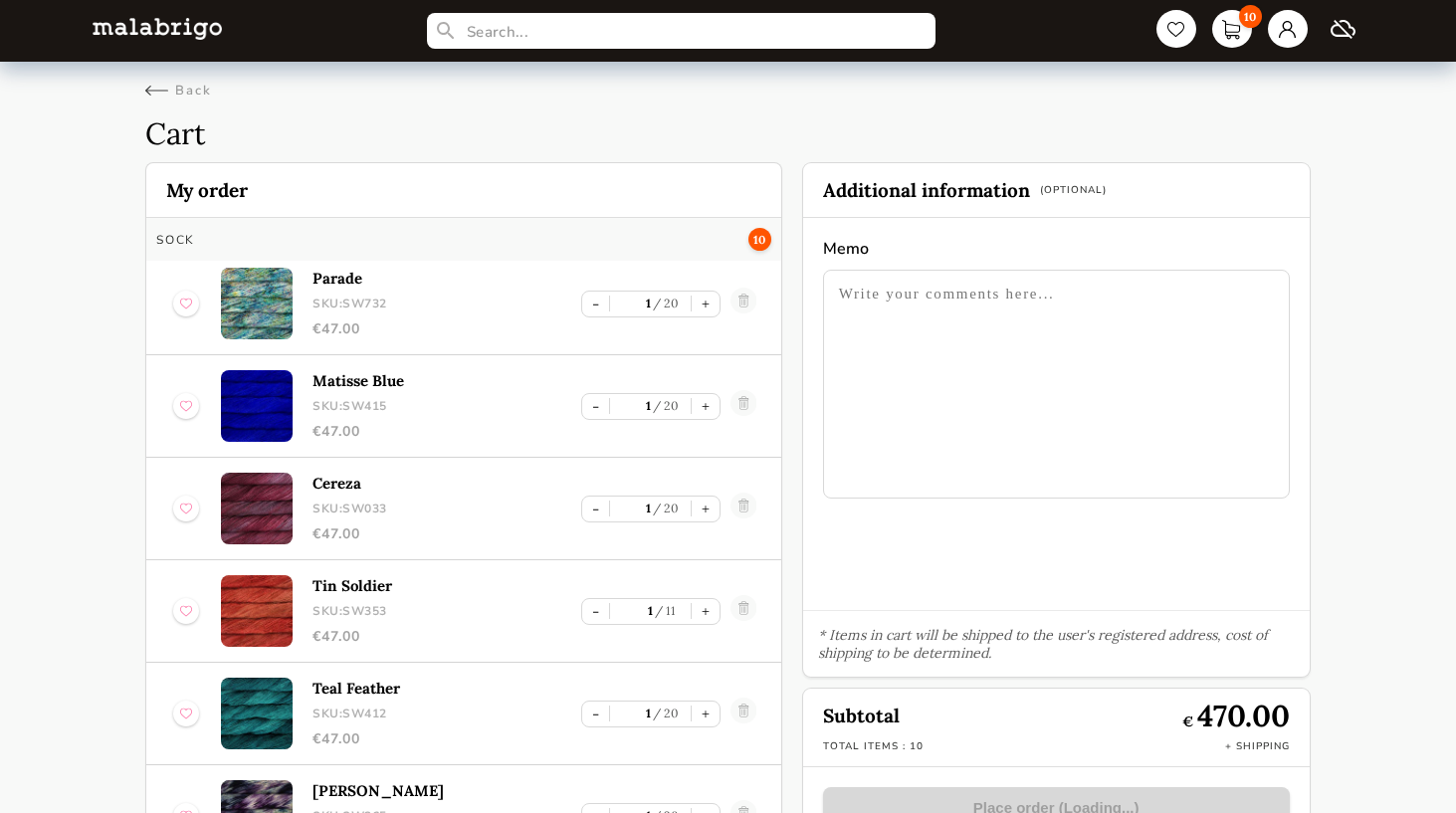 scroll, scrollTop: 433, scrollLeft: 0, axis: vertical 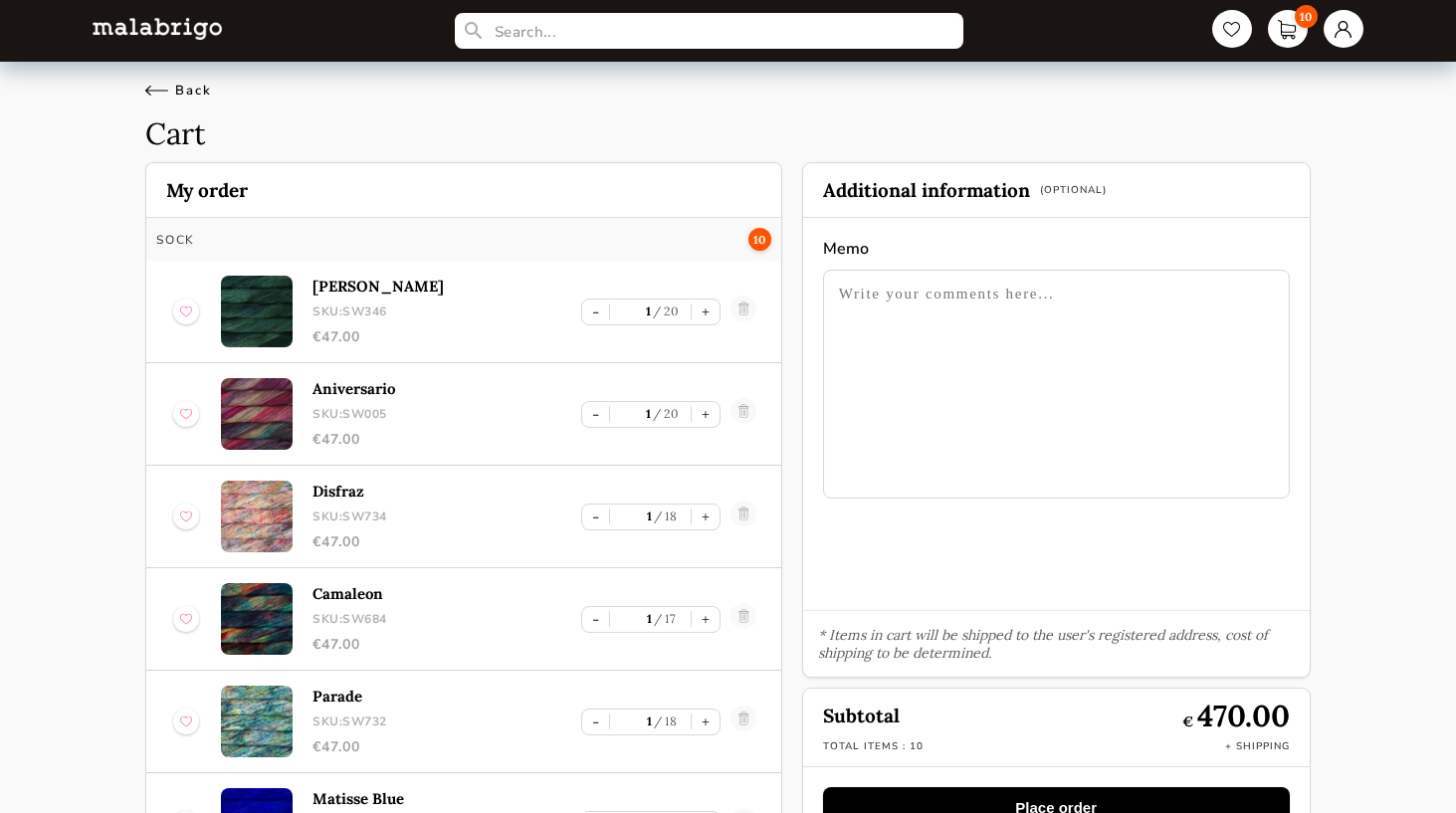 click on "Back" at bounding box center [178, 91] 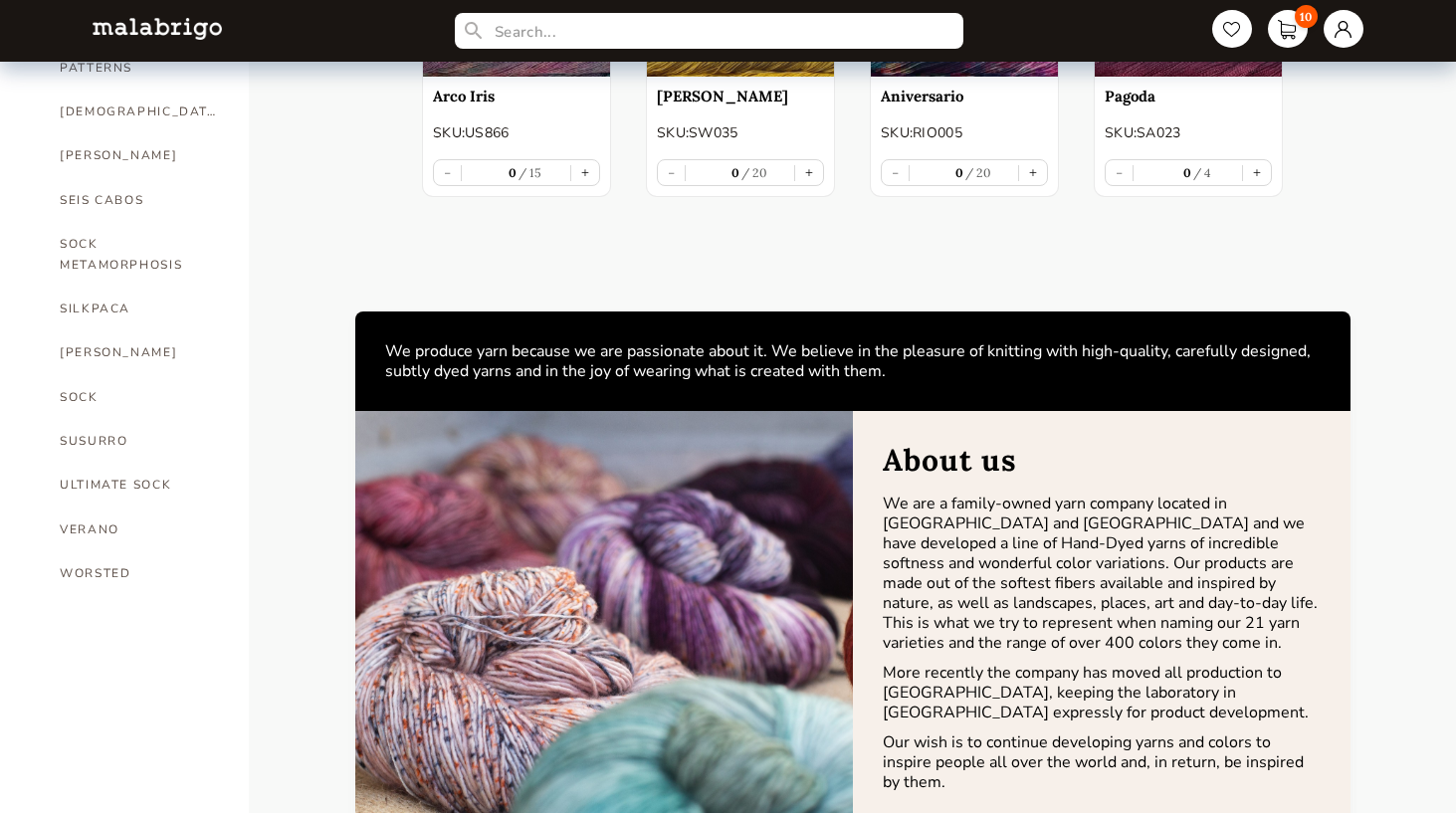scroll, scrollTop: 1112, scrollLeft: 0, axis: vertical 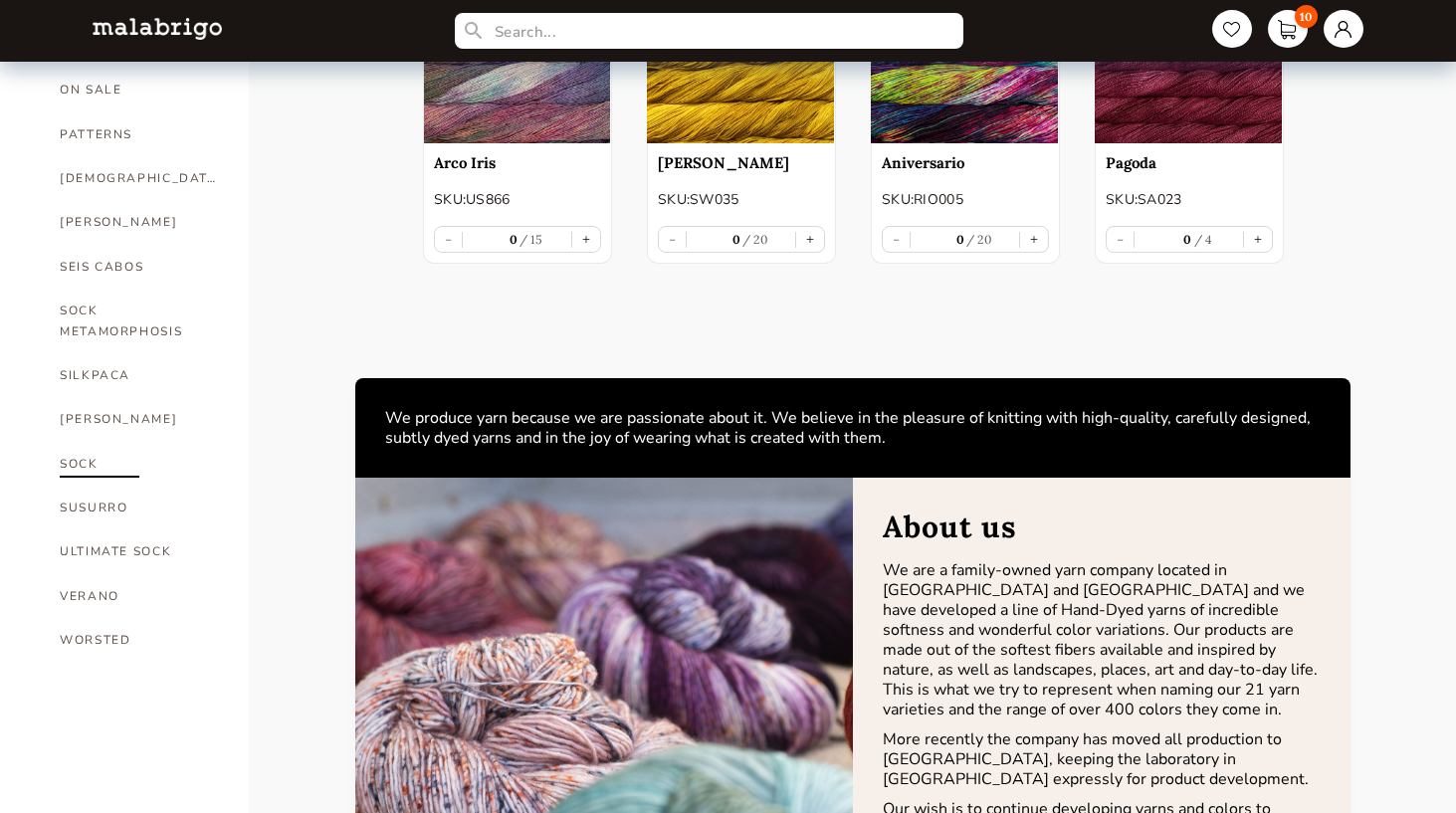 click on "SOCK" at bounding box center [139, 464] 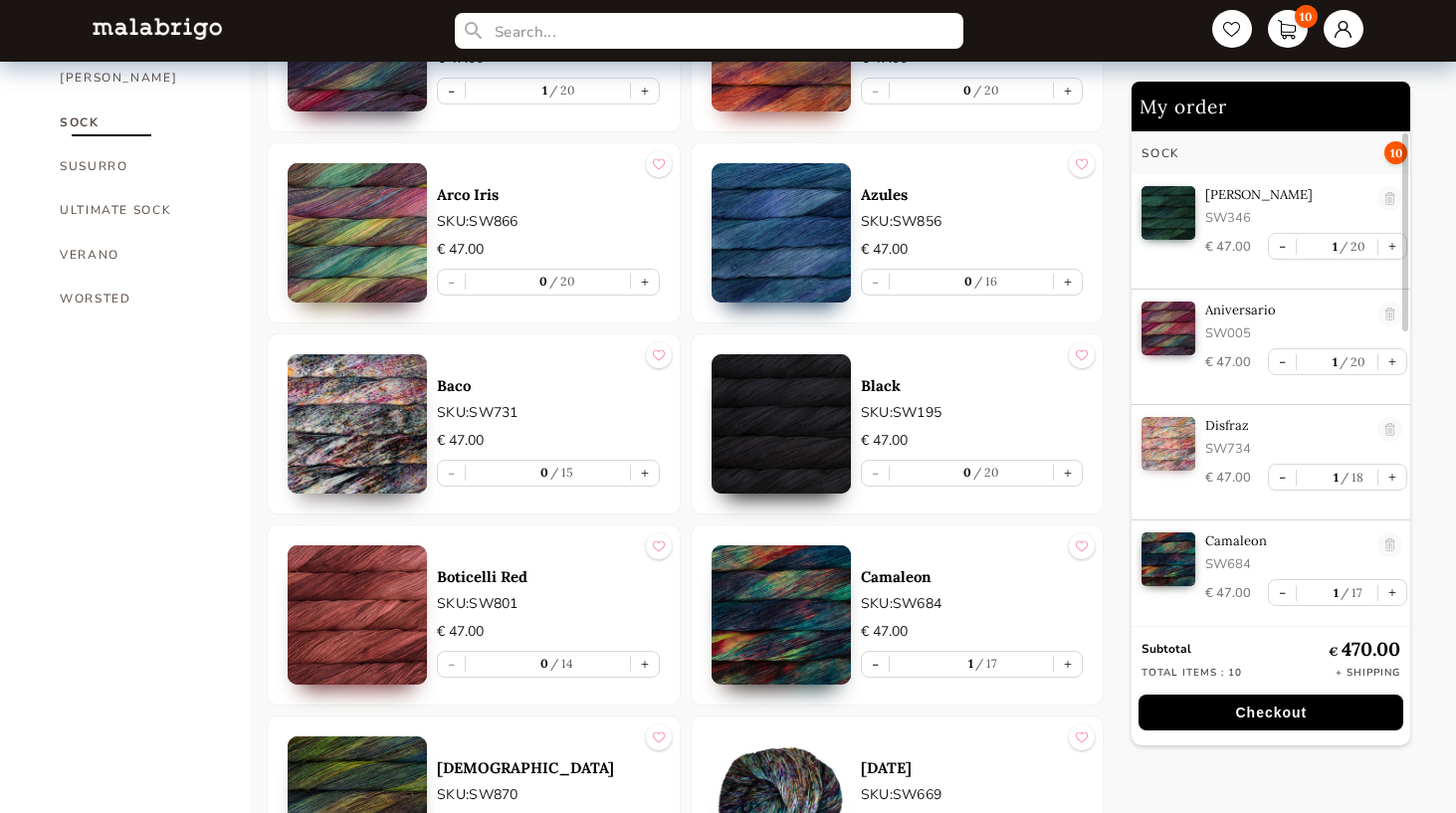 scroll, scrollTop: 1455, scrollLeft: 0, axis: vertical 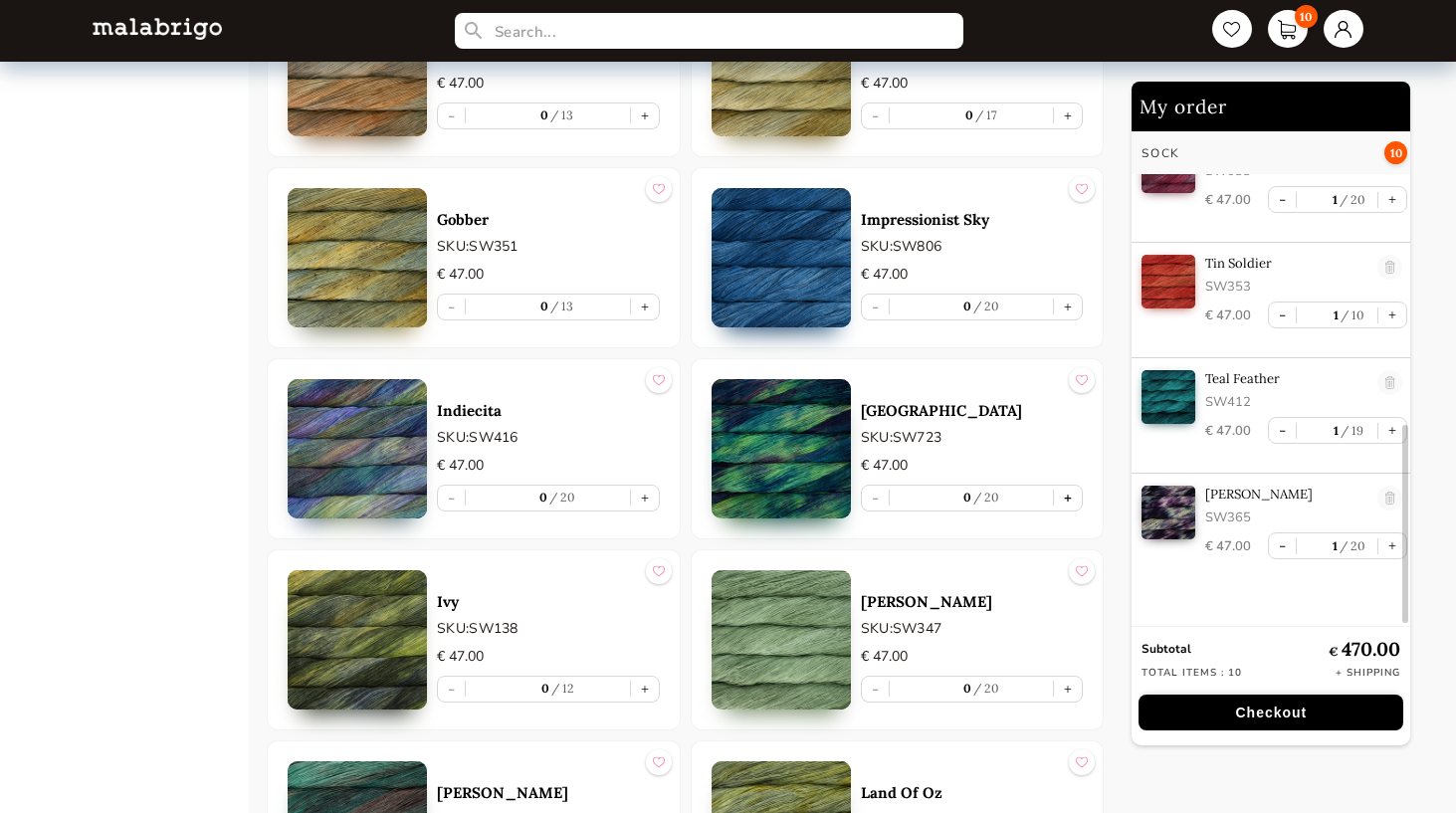 click on "+" at bounding box center [1068, 498] 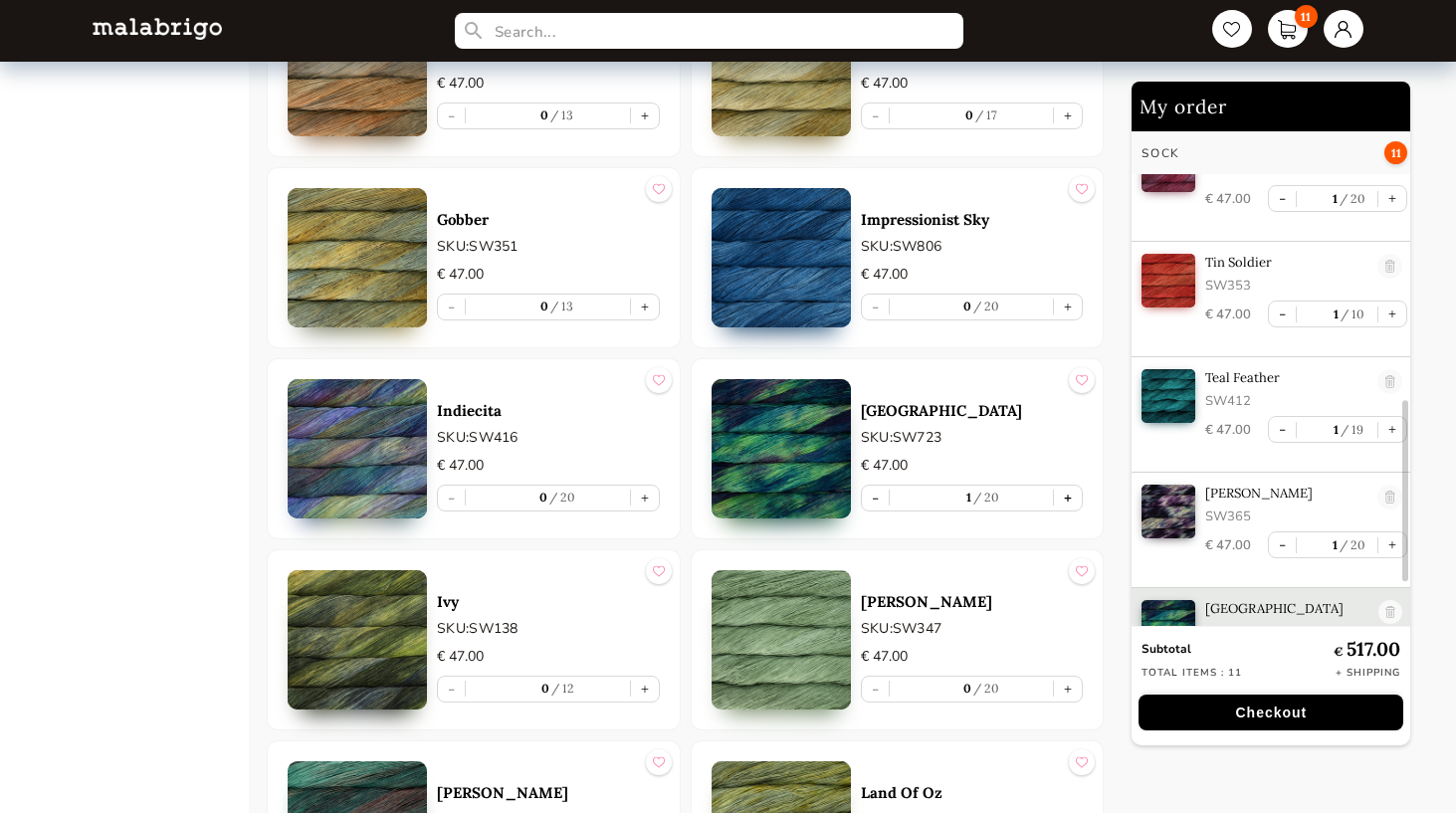 scroll, scrollTop: 799, scrollLeft: 0, axis: vertical 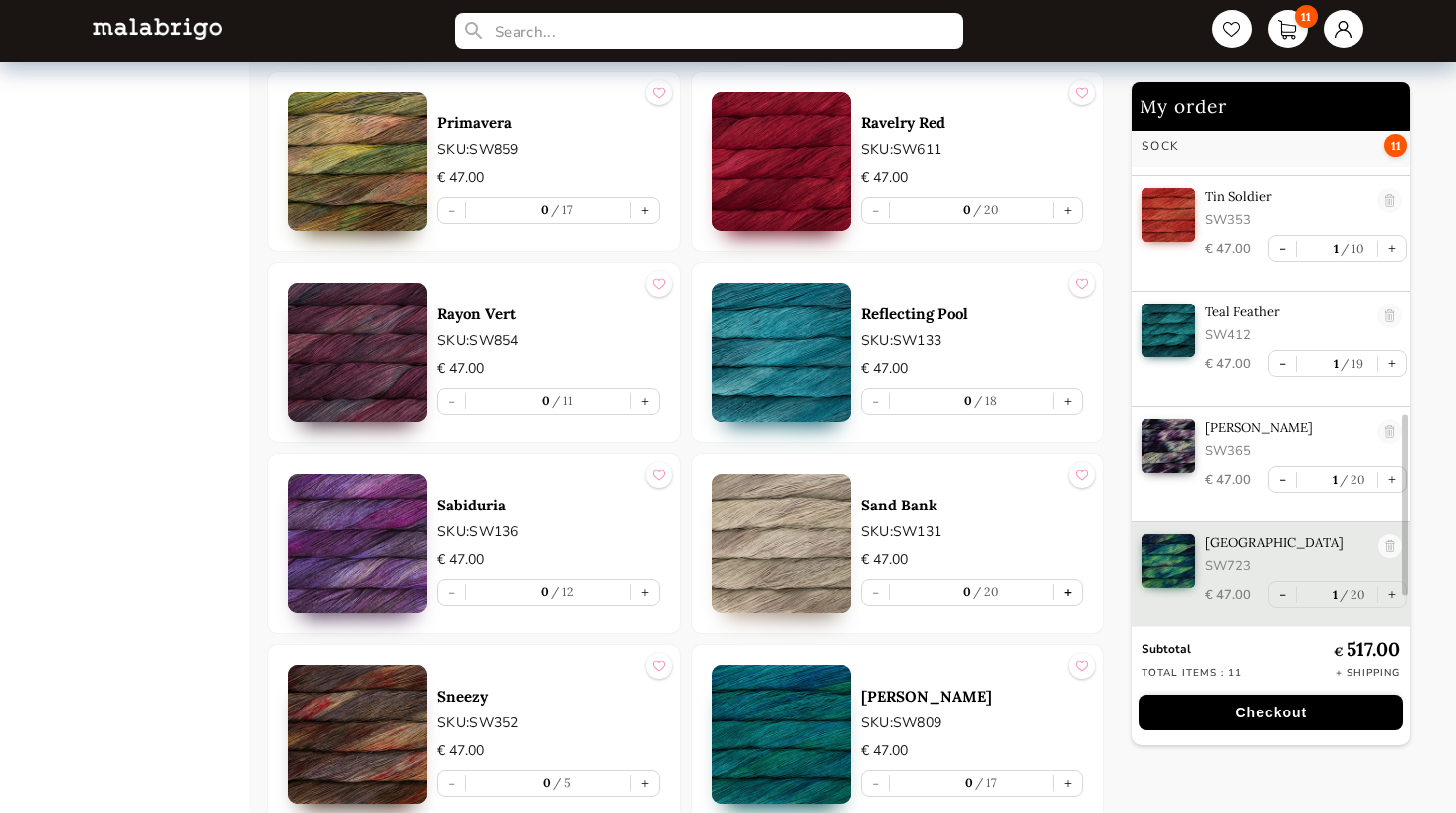 click on "+" at bounding box center [1068, 592] 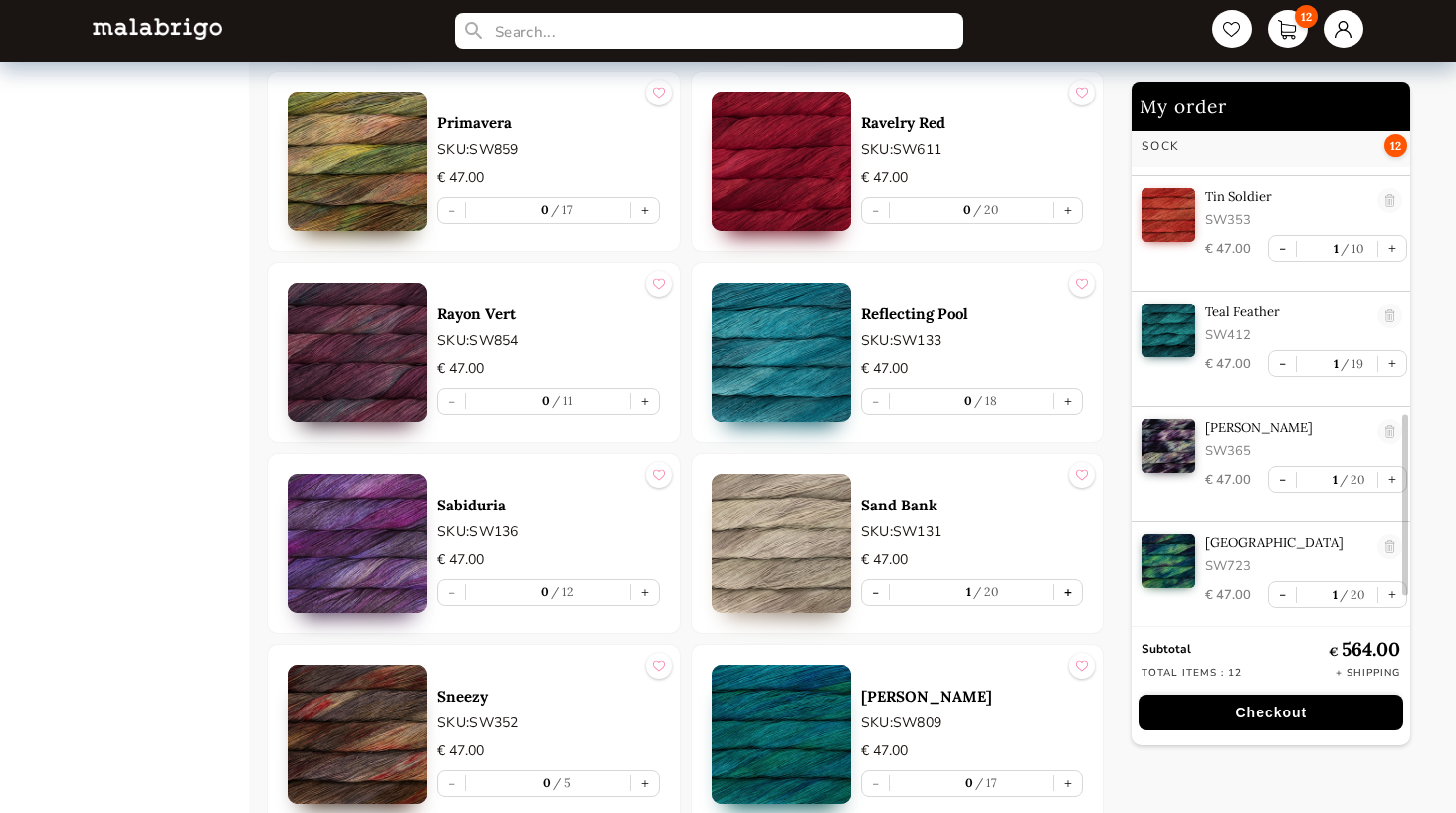 type on "1" 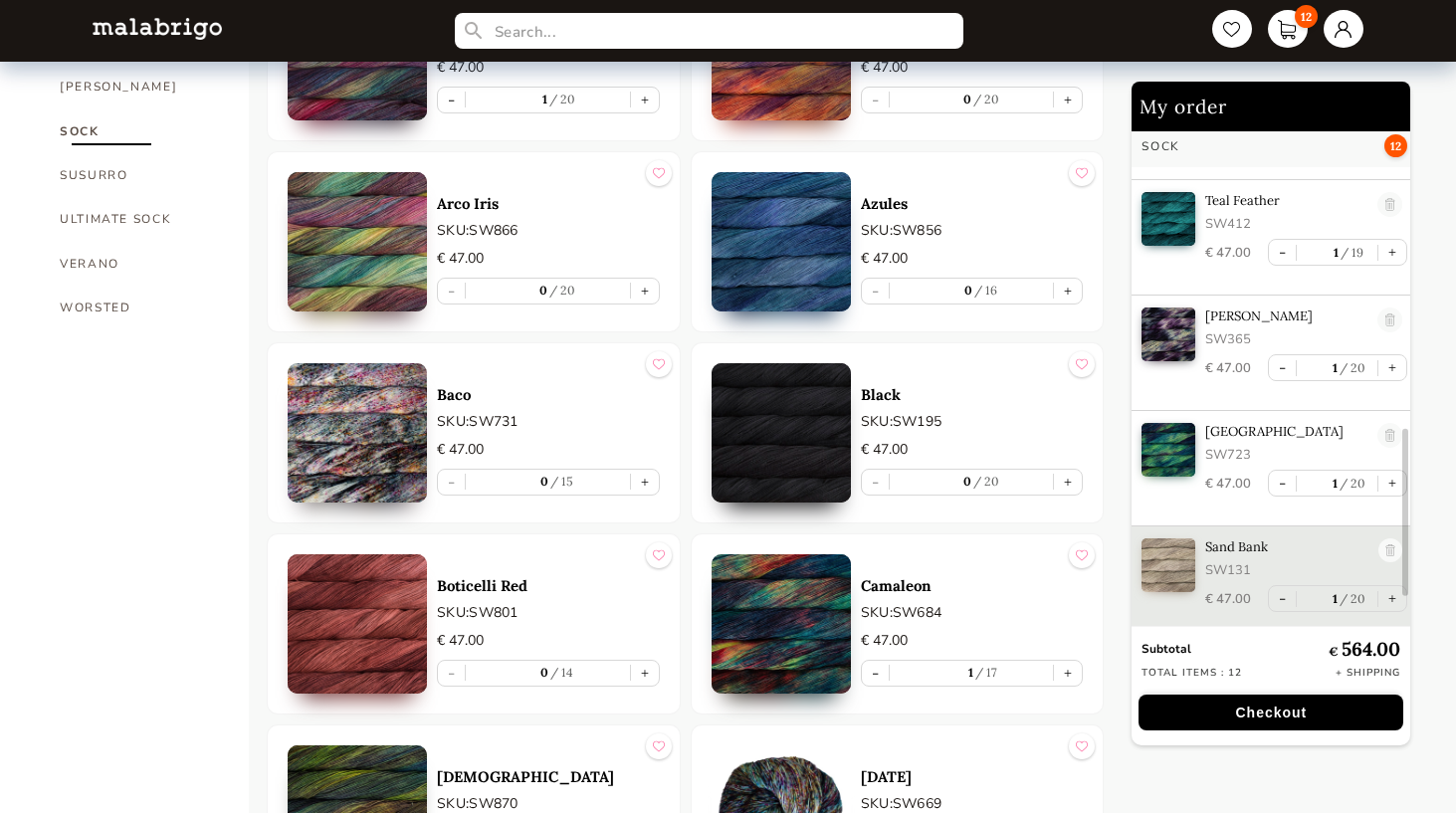 scroll, scrollTop: 1443, scrollLeft: 0, axis: vertical 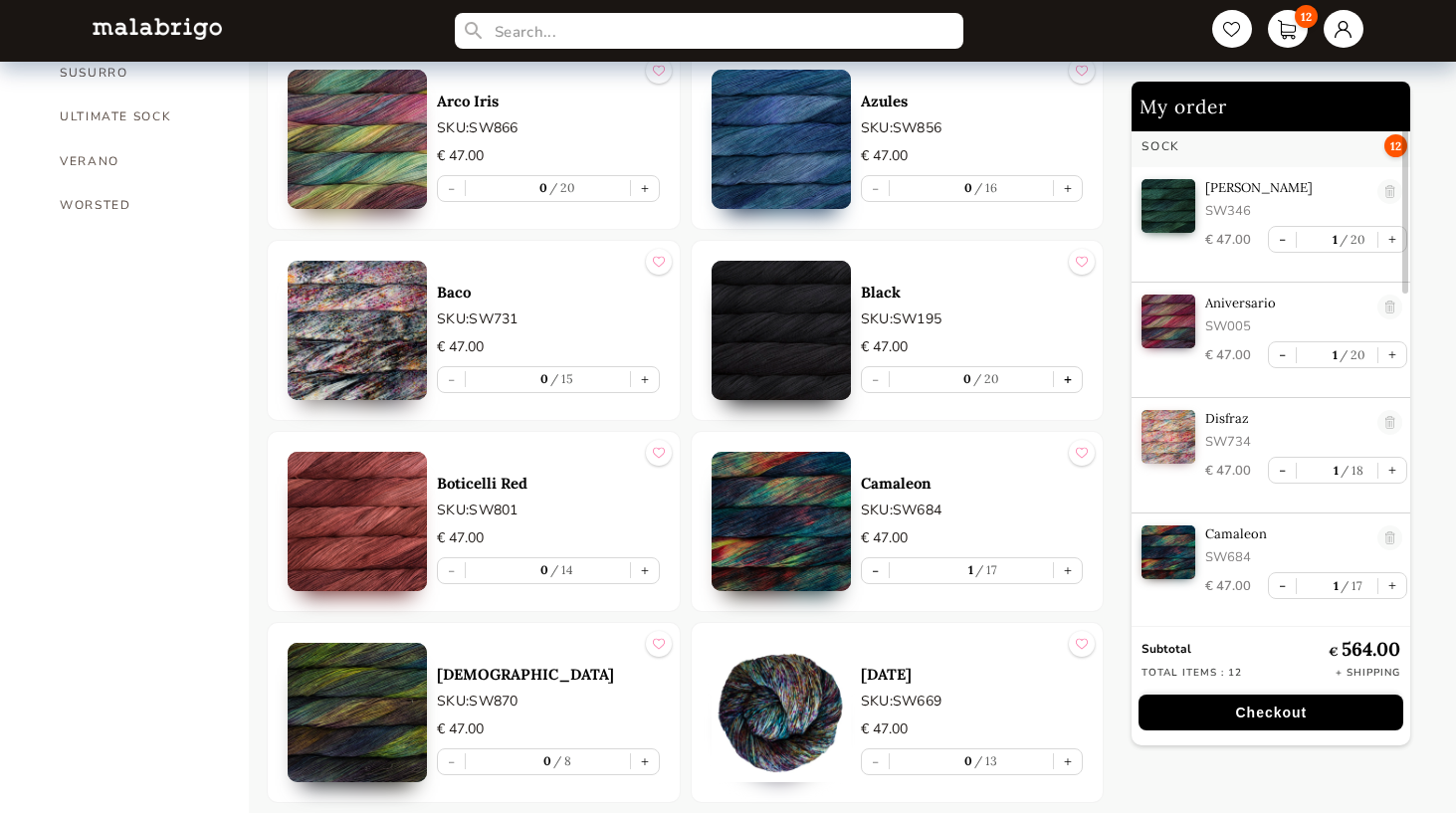 click on "+" at bounding box center [1068, 379] 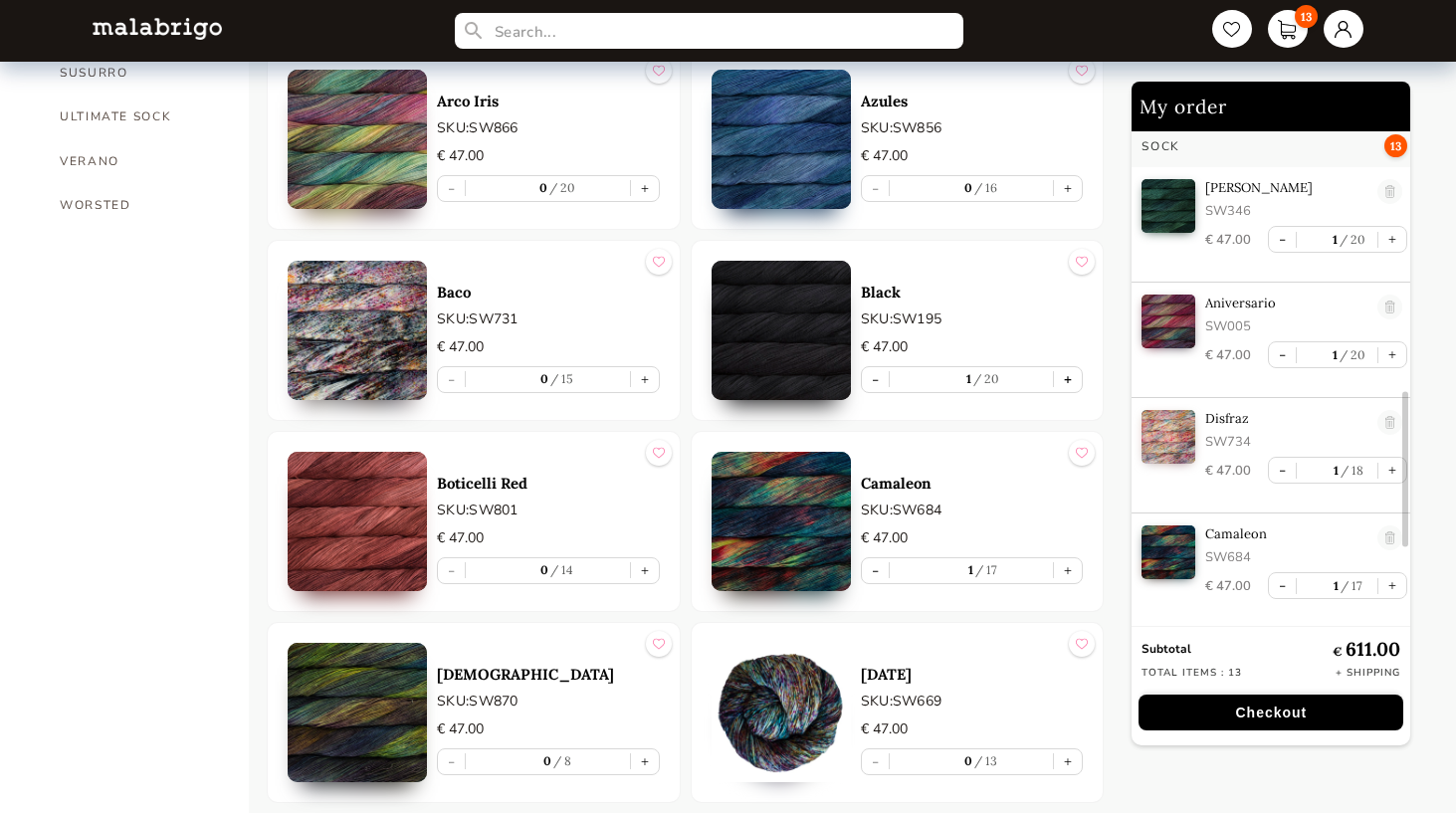 scroll, scrollTop: 1026, scrollLeft: 0, axis: vertical 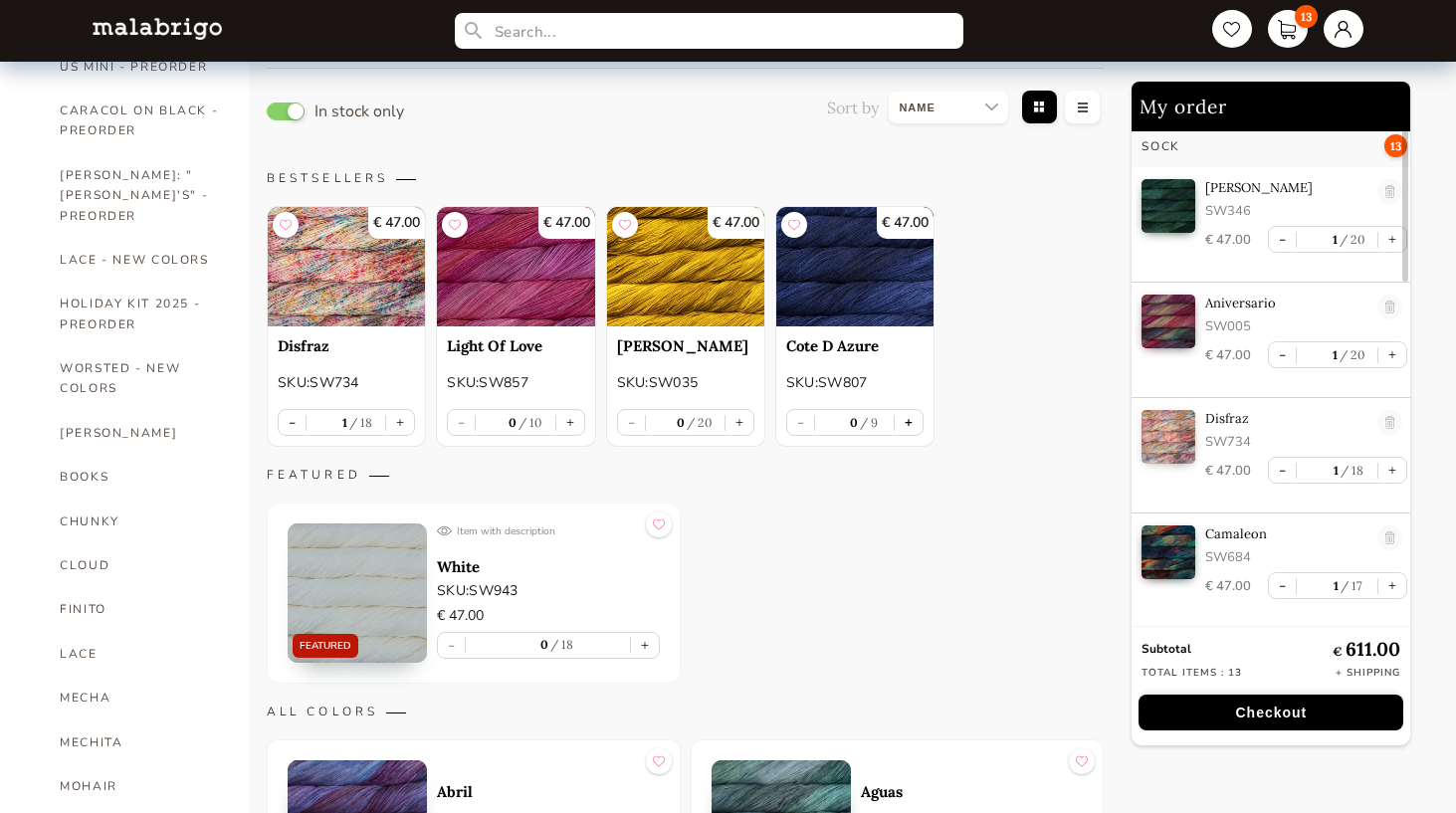 click on "+" at bounding box center [909, 422] 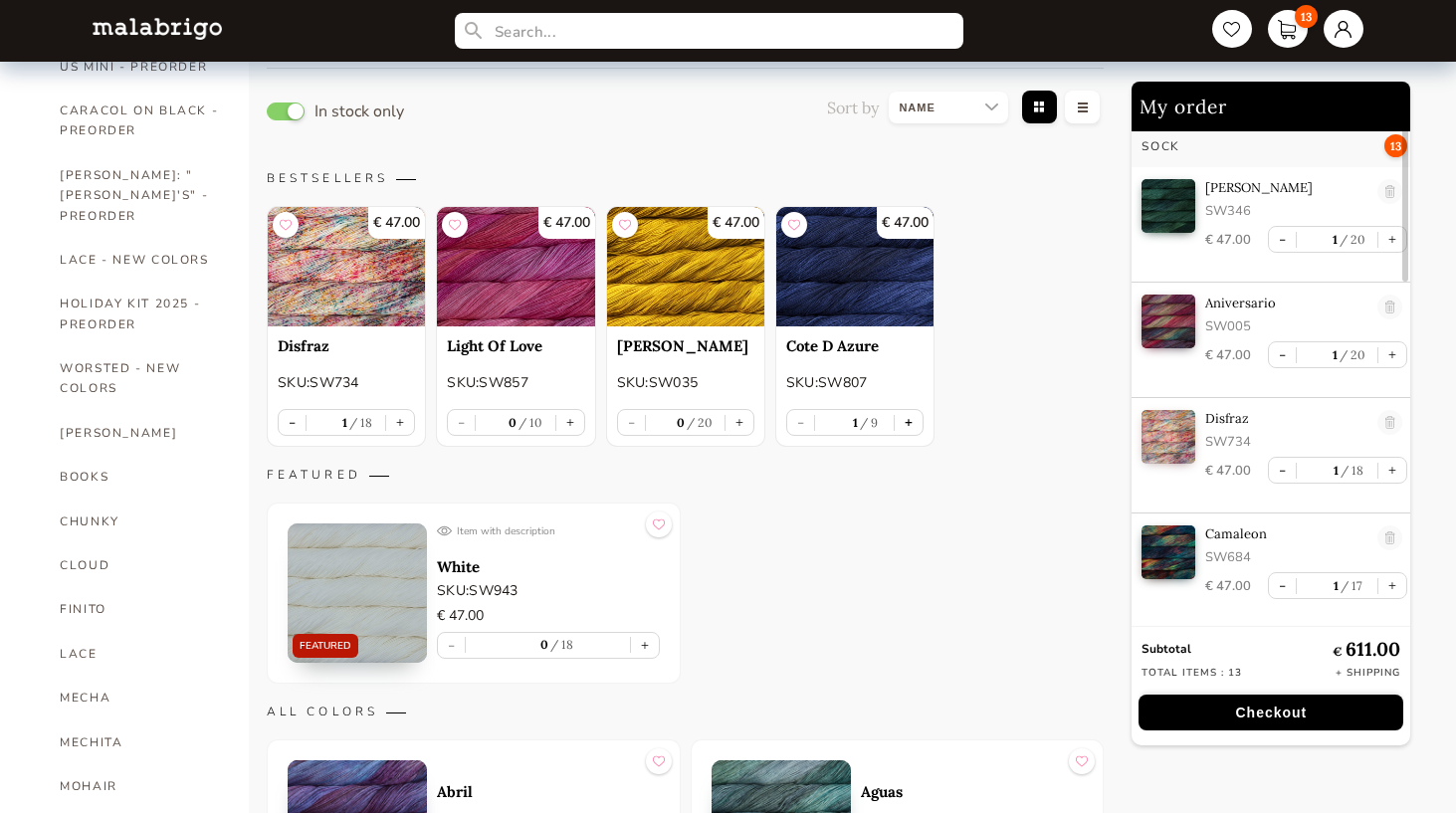 scroll, scrollTop: 1141, scrollLeft: 0, axis: vertical 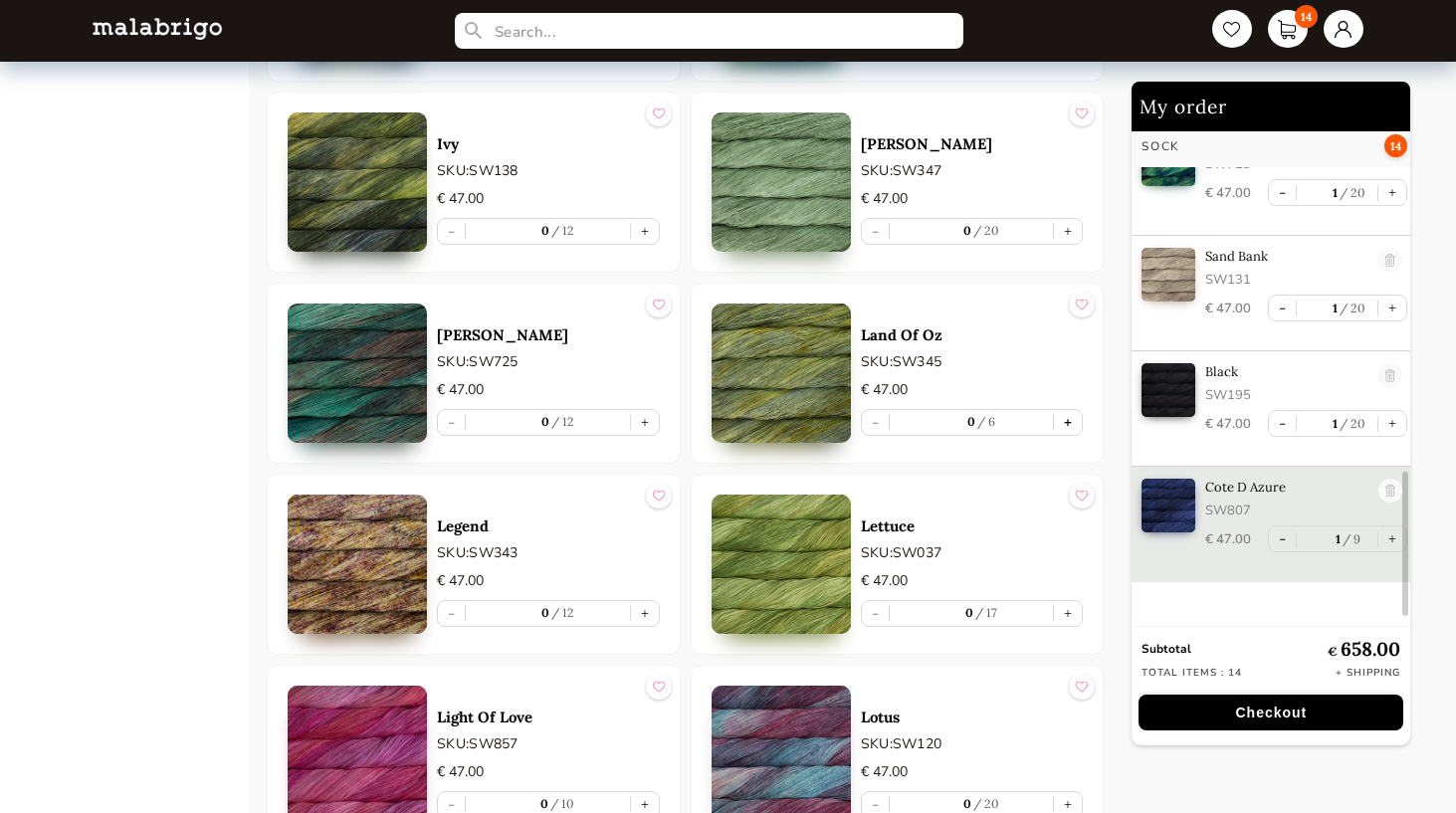 click on "+" at bounding box center [1068, 422] 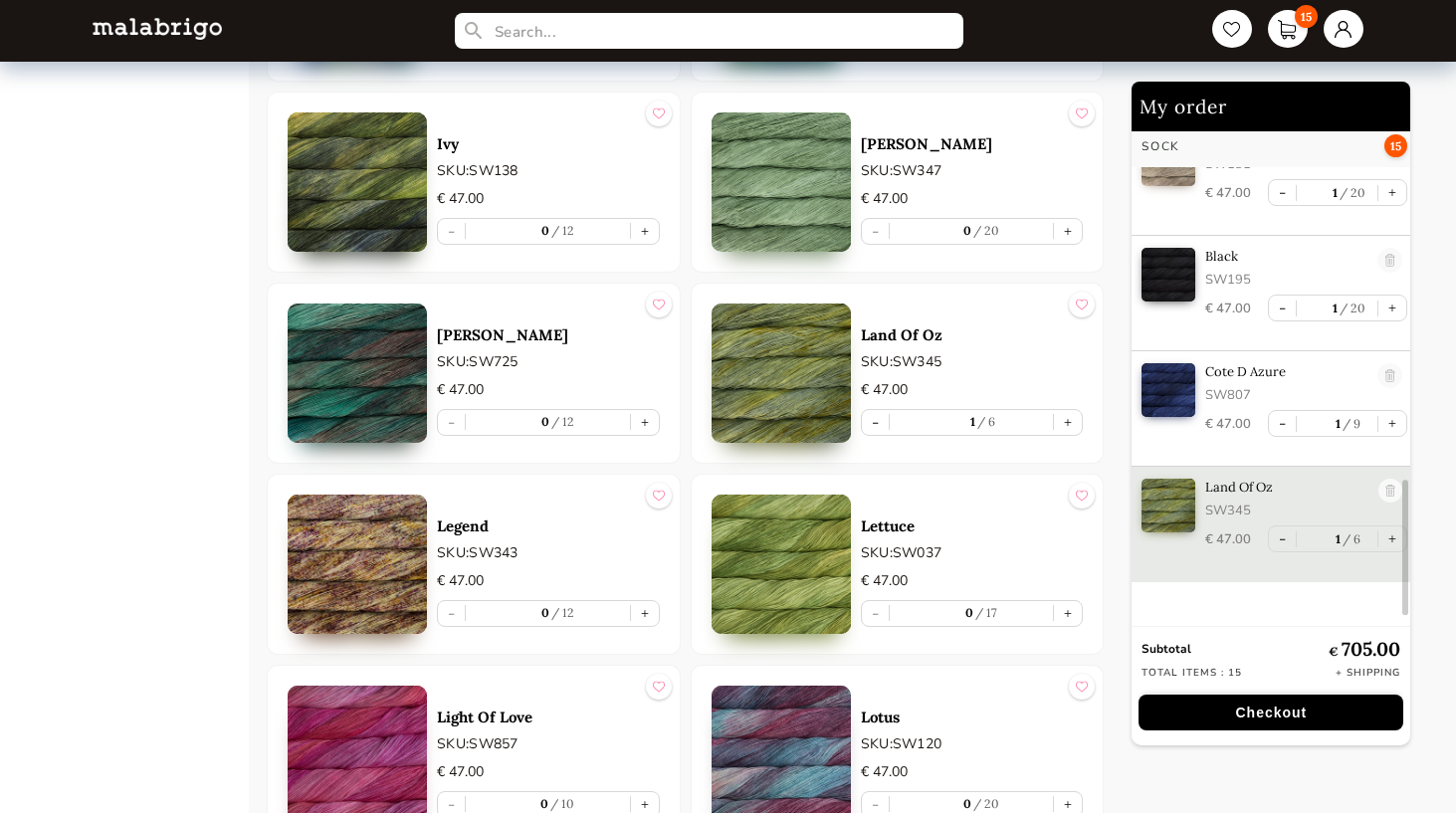 scroll, scrollTop: 1319, scrollLeft: 0, axis: vertical 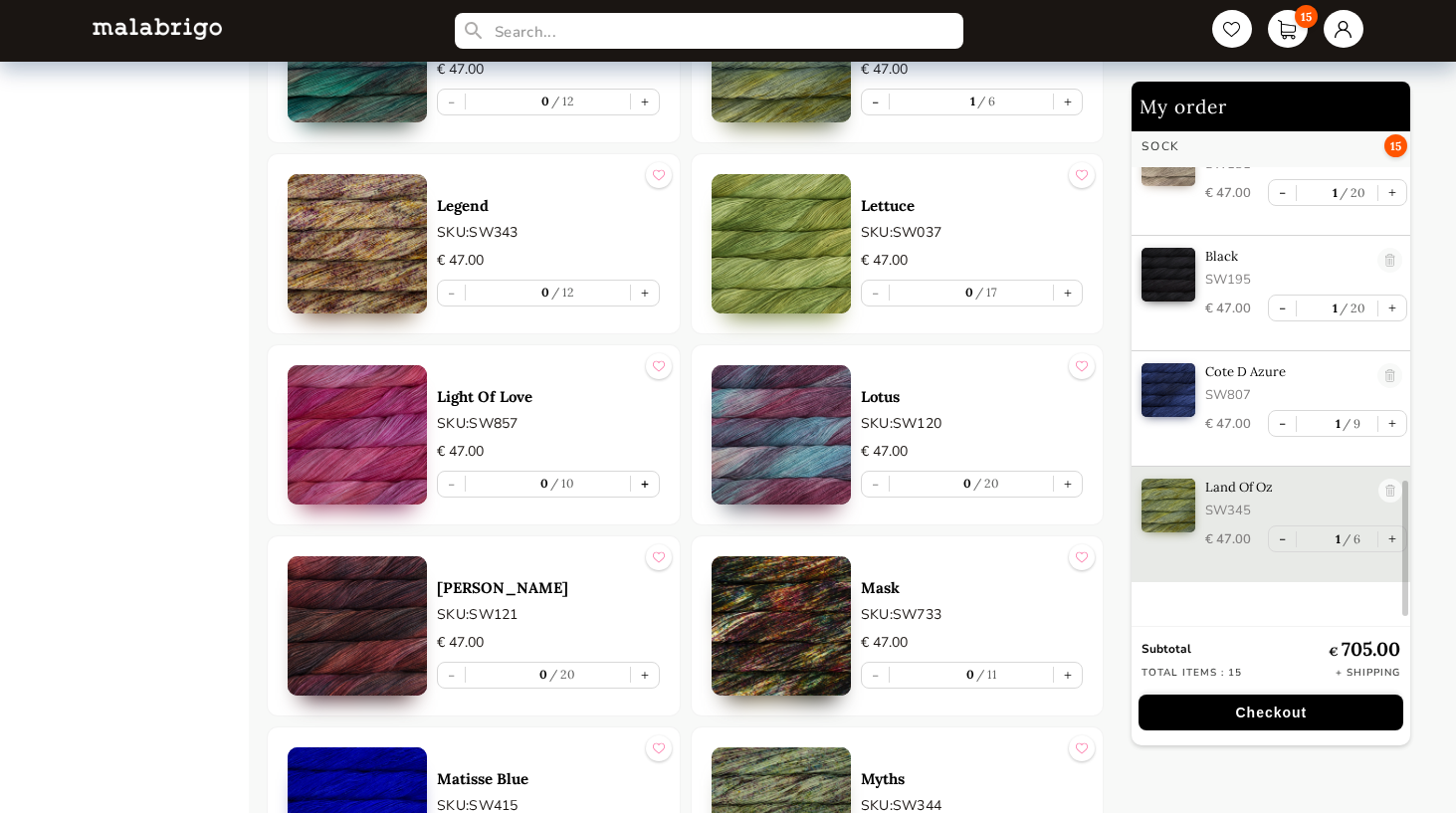 click on "+" at bounding box center [645, 484] 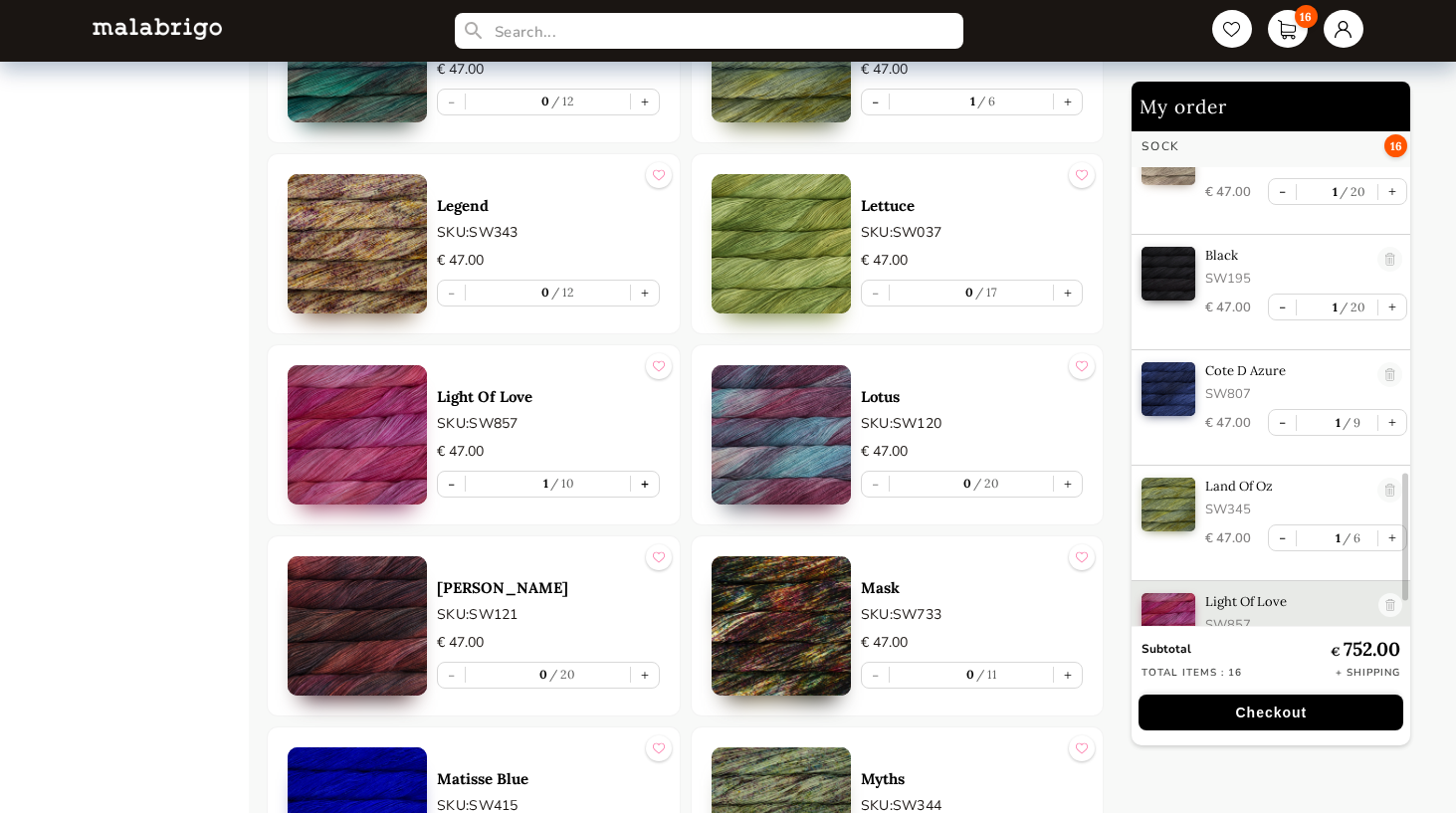 scroll, scrollTop: 1372, scrollLeft: 0, axis: vertical 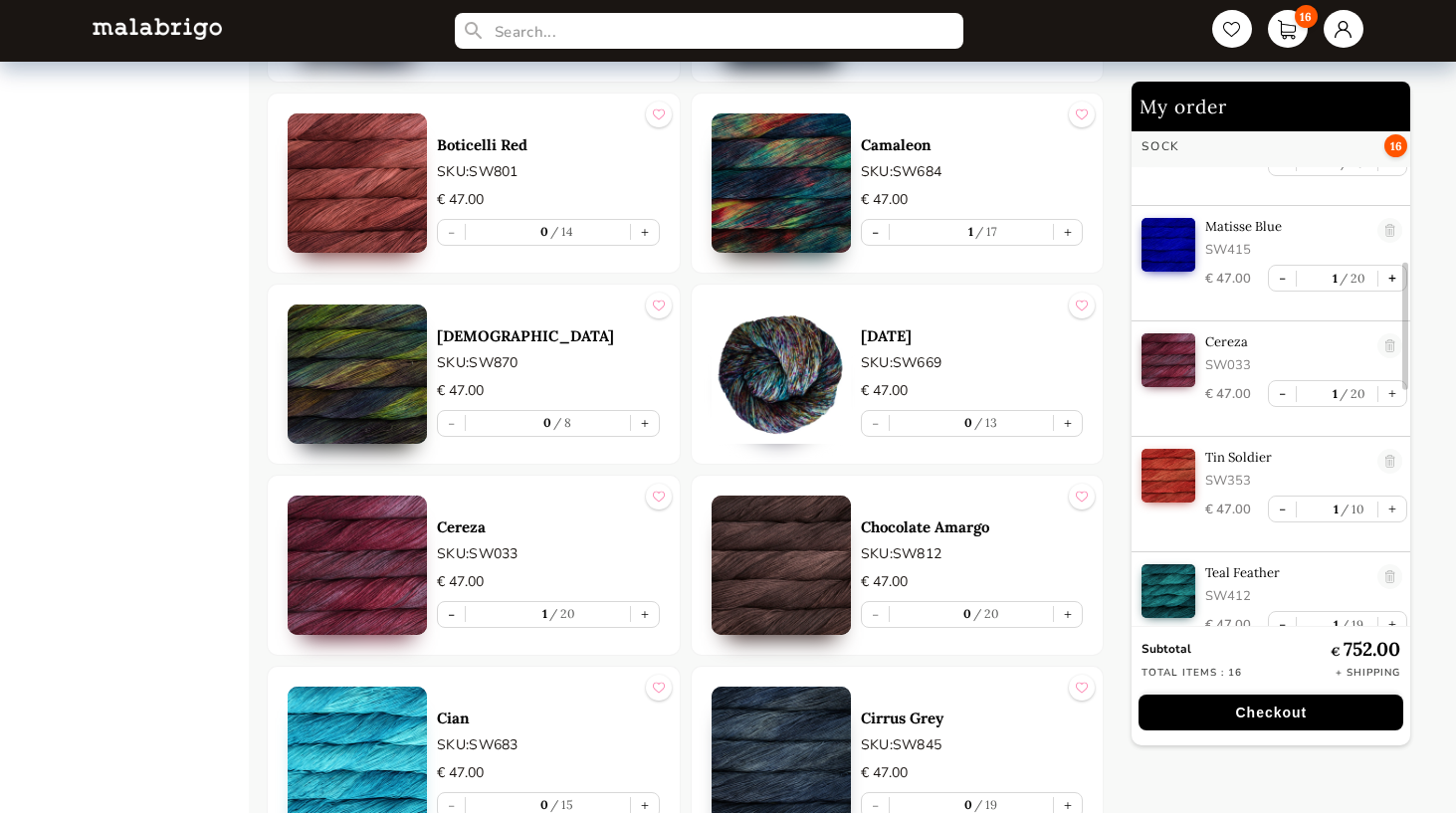click on "+" at bounding box center [1392, 278] 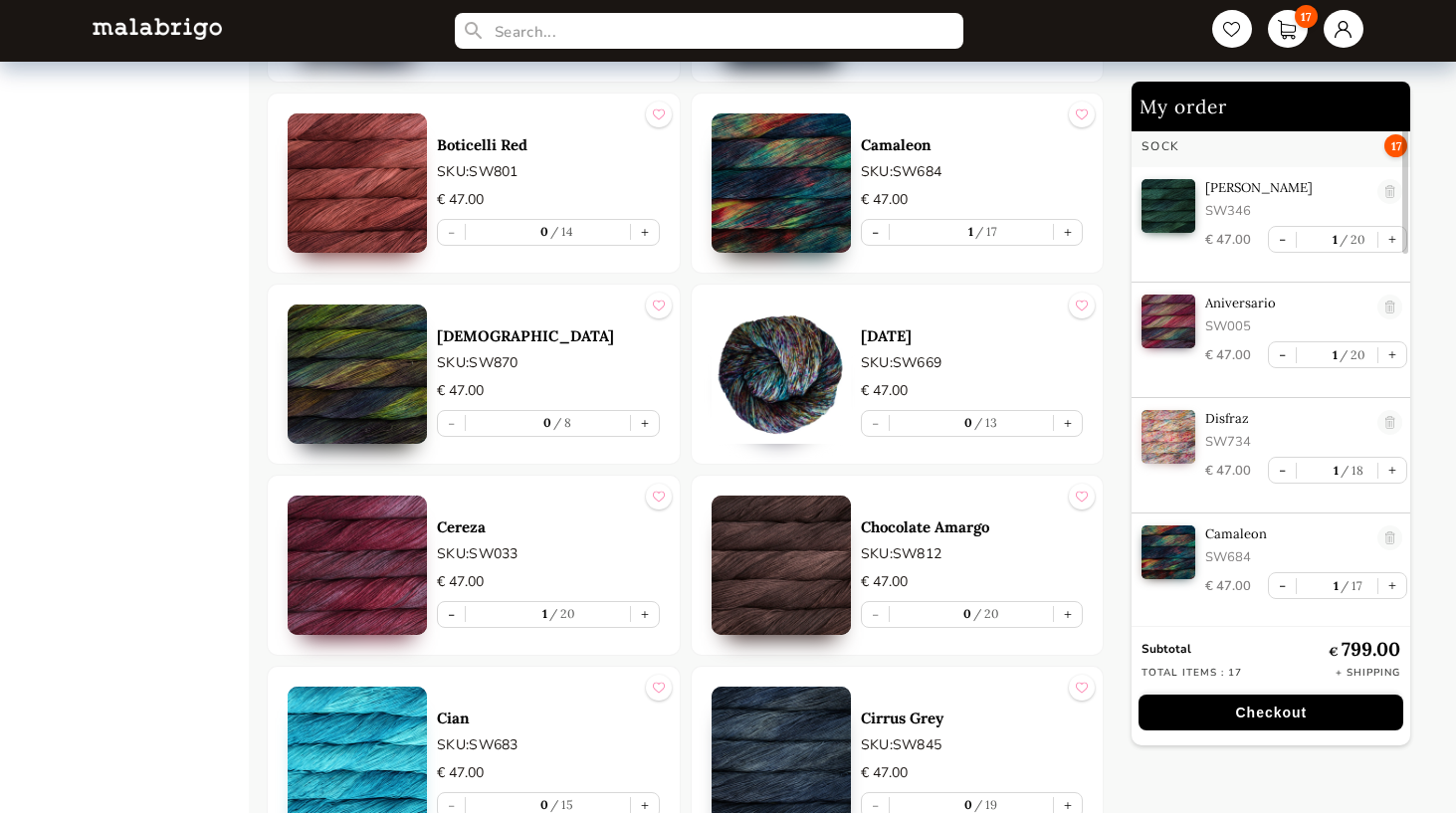 scroll, scrollTop: 0, scrollLeft: 0, axis: both 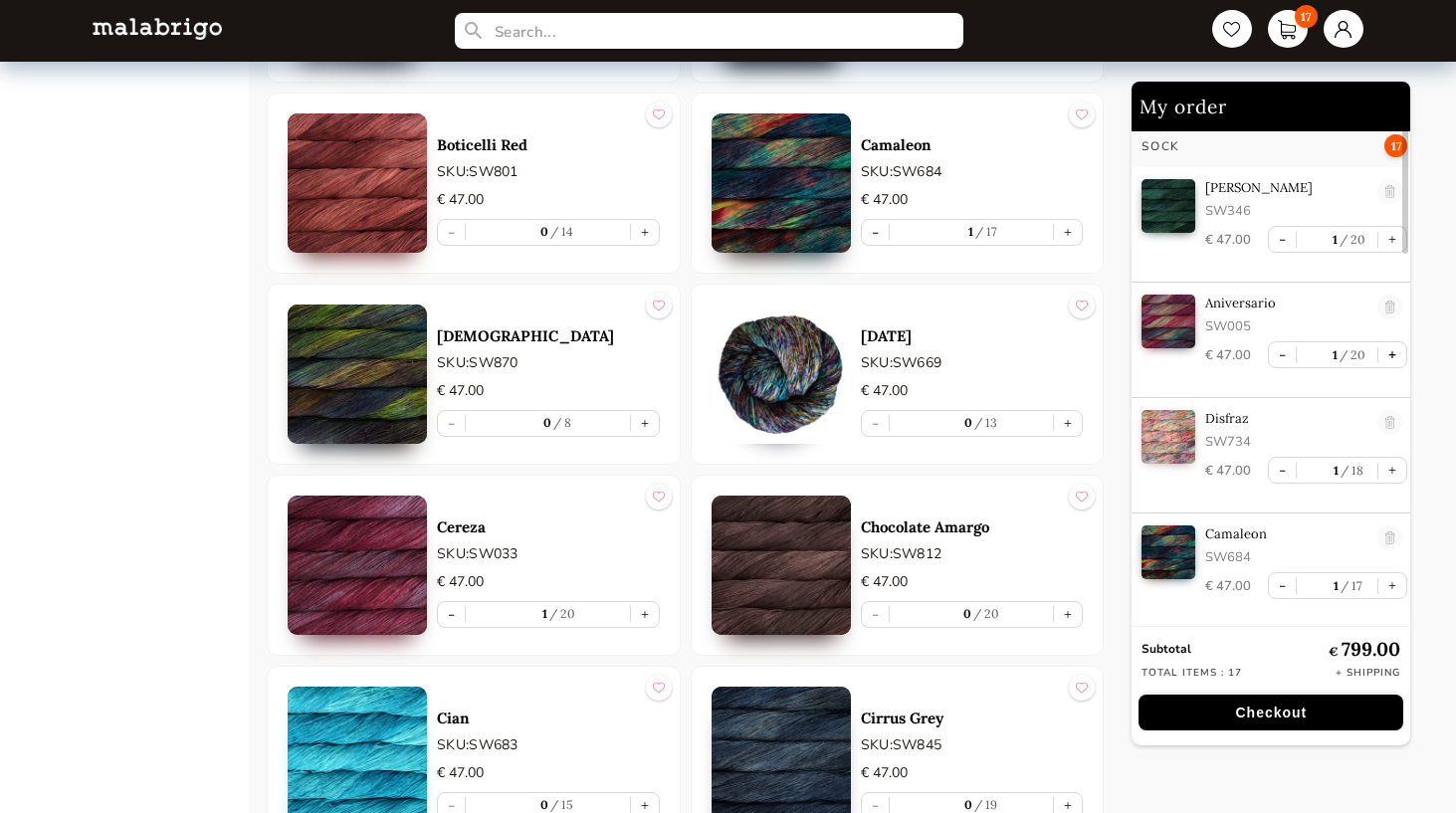click on "+" at bounding box center (1392, 354) 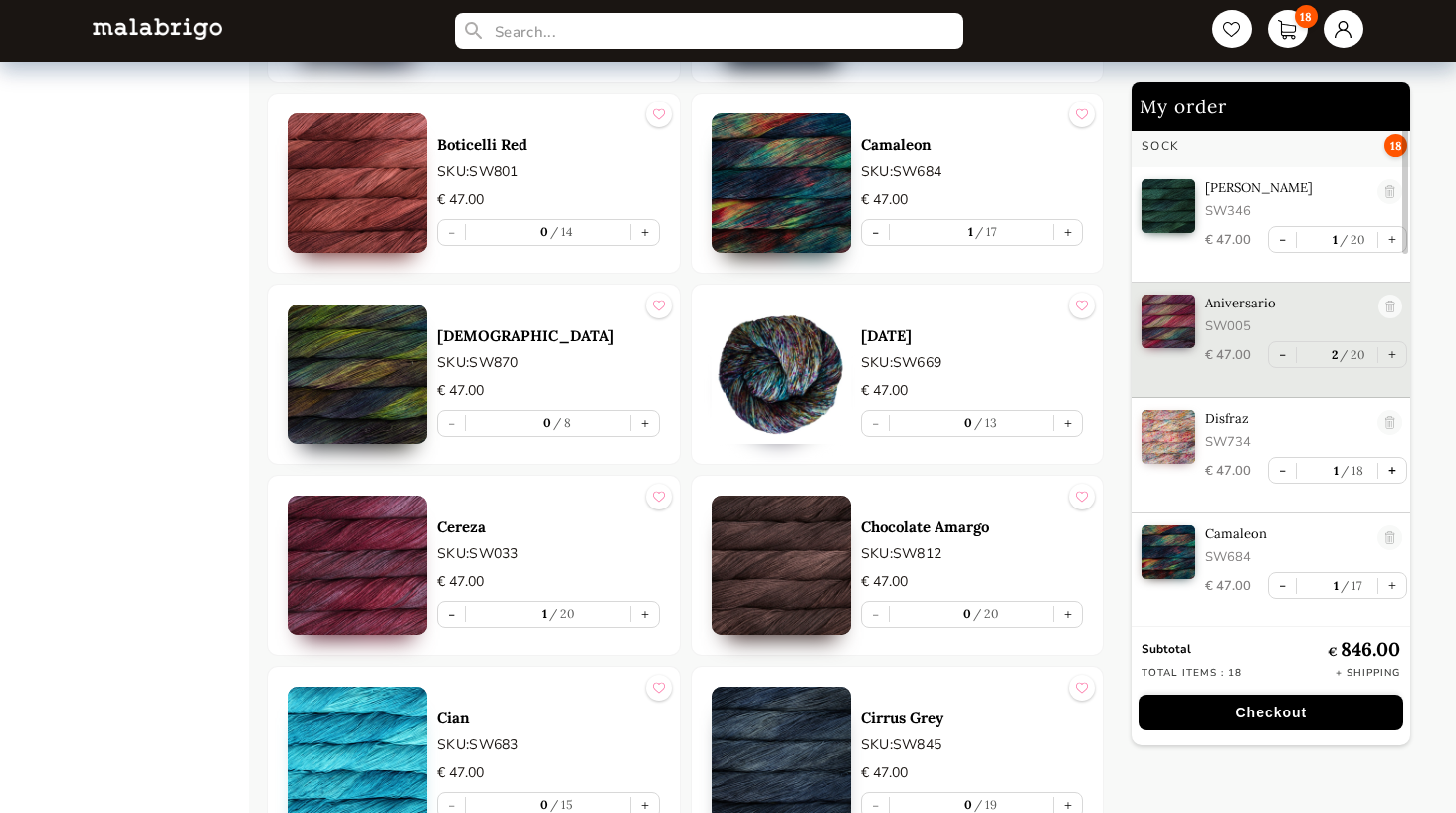 click on "+" at bounding box center (1392, 470) 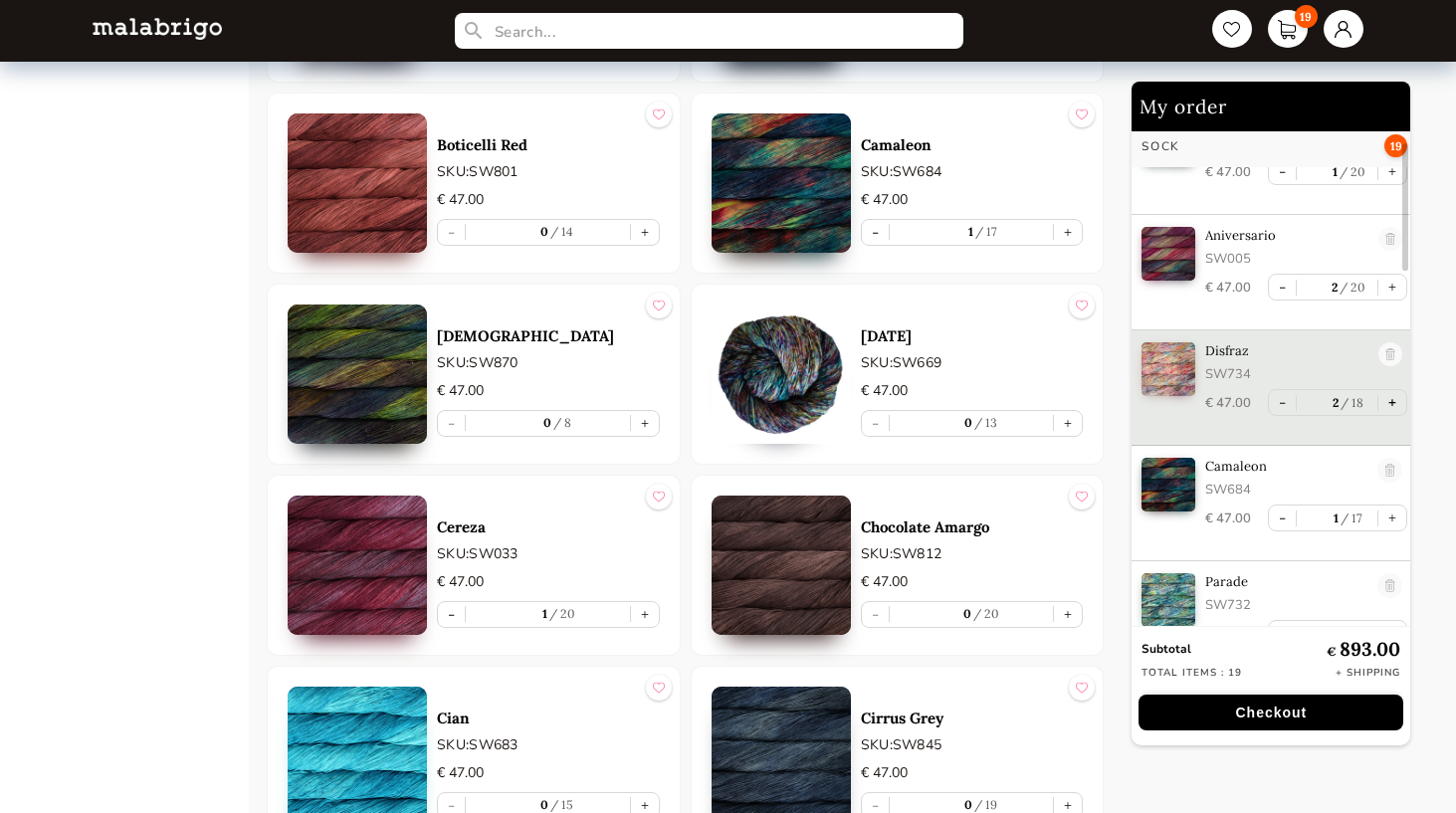 scroll, scrollTop: 78, scrollLeft: 0, axis: vertical 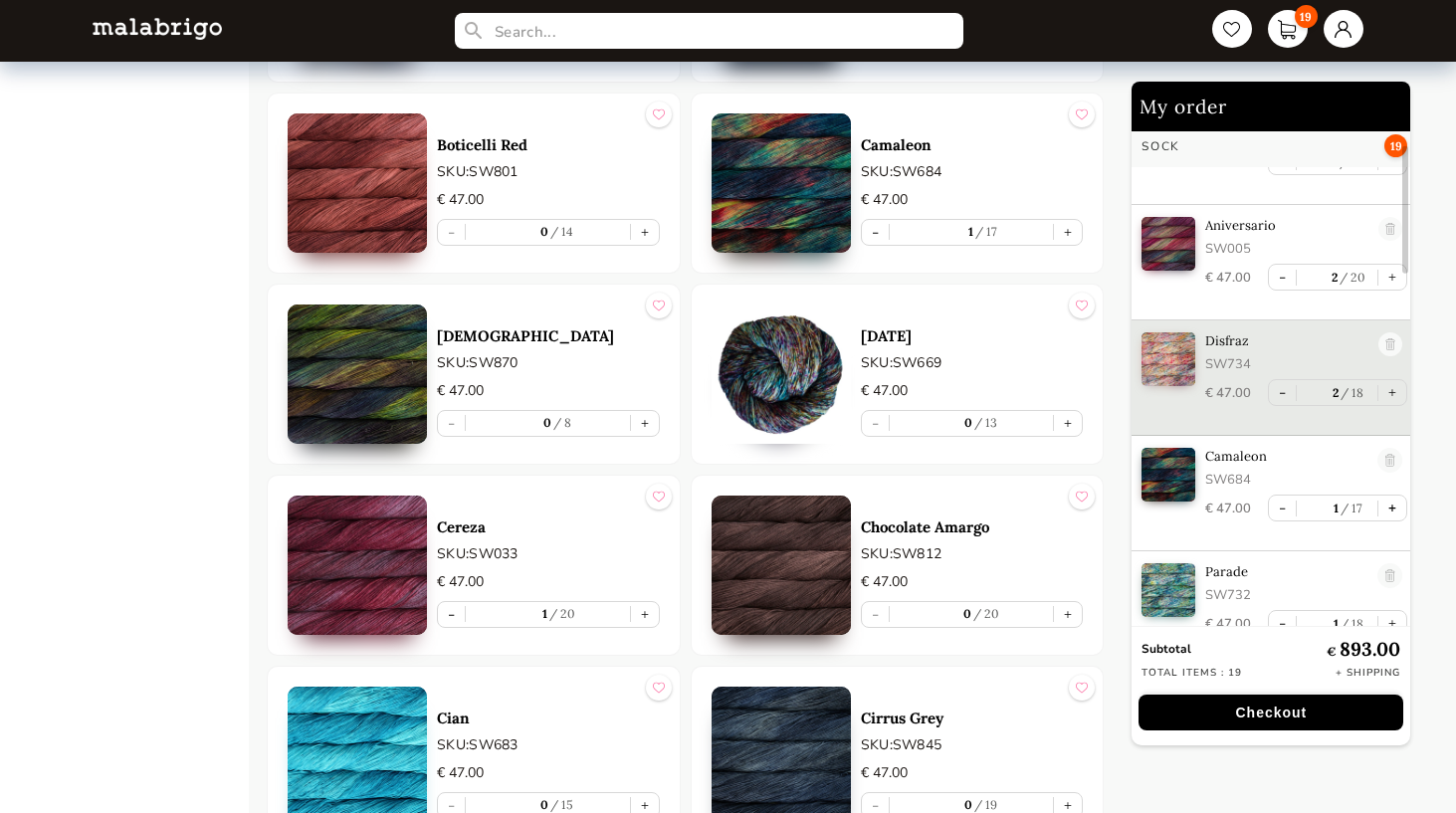 click on "+" at bounding box center [1392, 508] 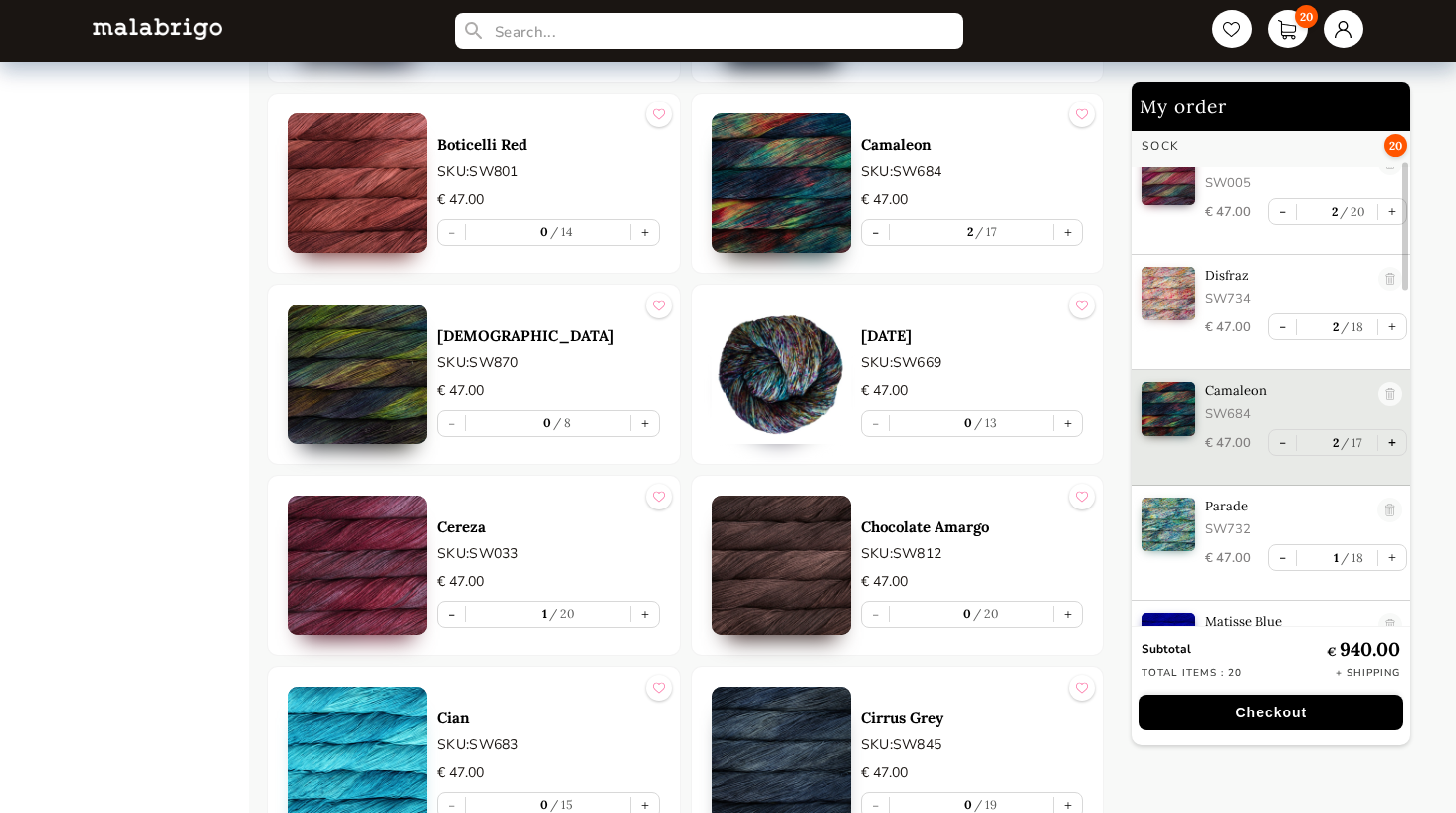 scroll, scrollTop: 146, scrollLeft: 0, axis: vertical 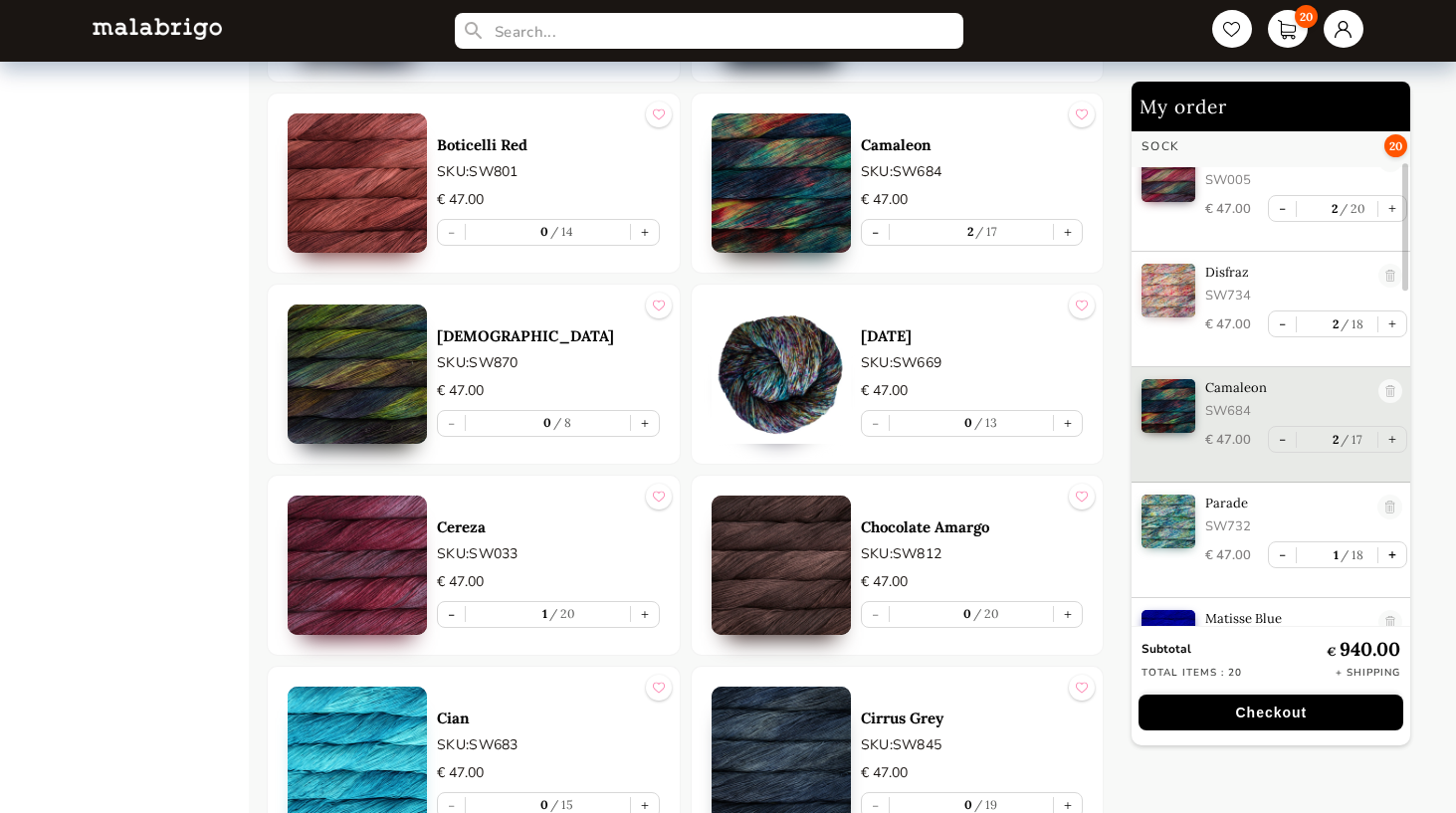click on "+" at bounding box center [1392, 554] 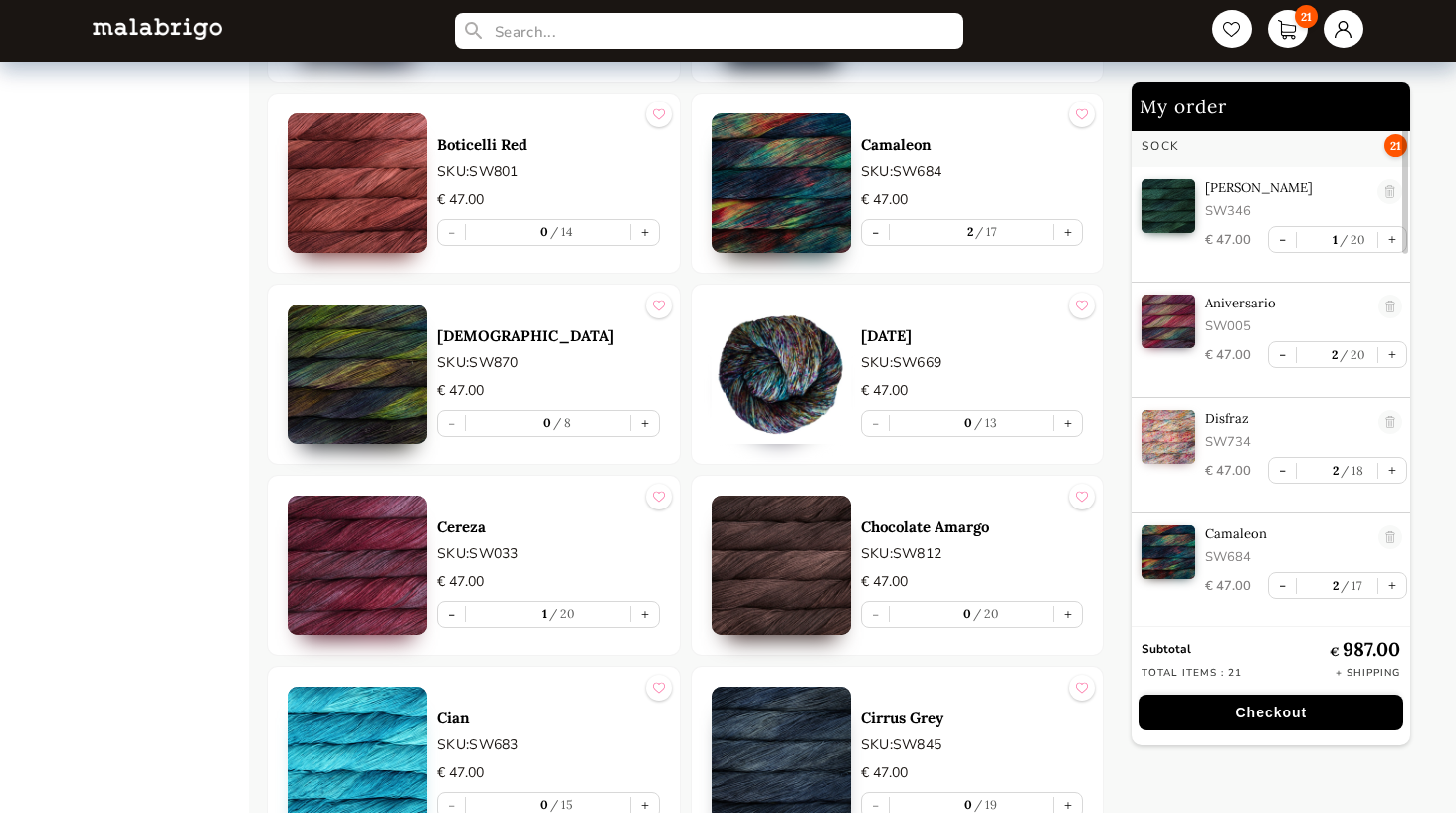 scroll, scrollTop: 0, scrollLeft: 0, axis: both 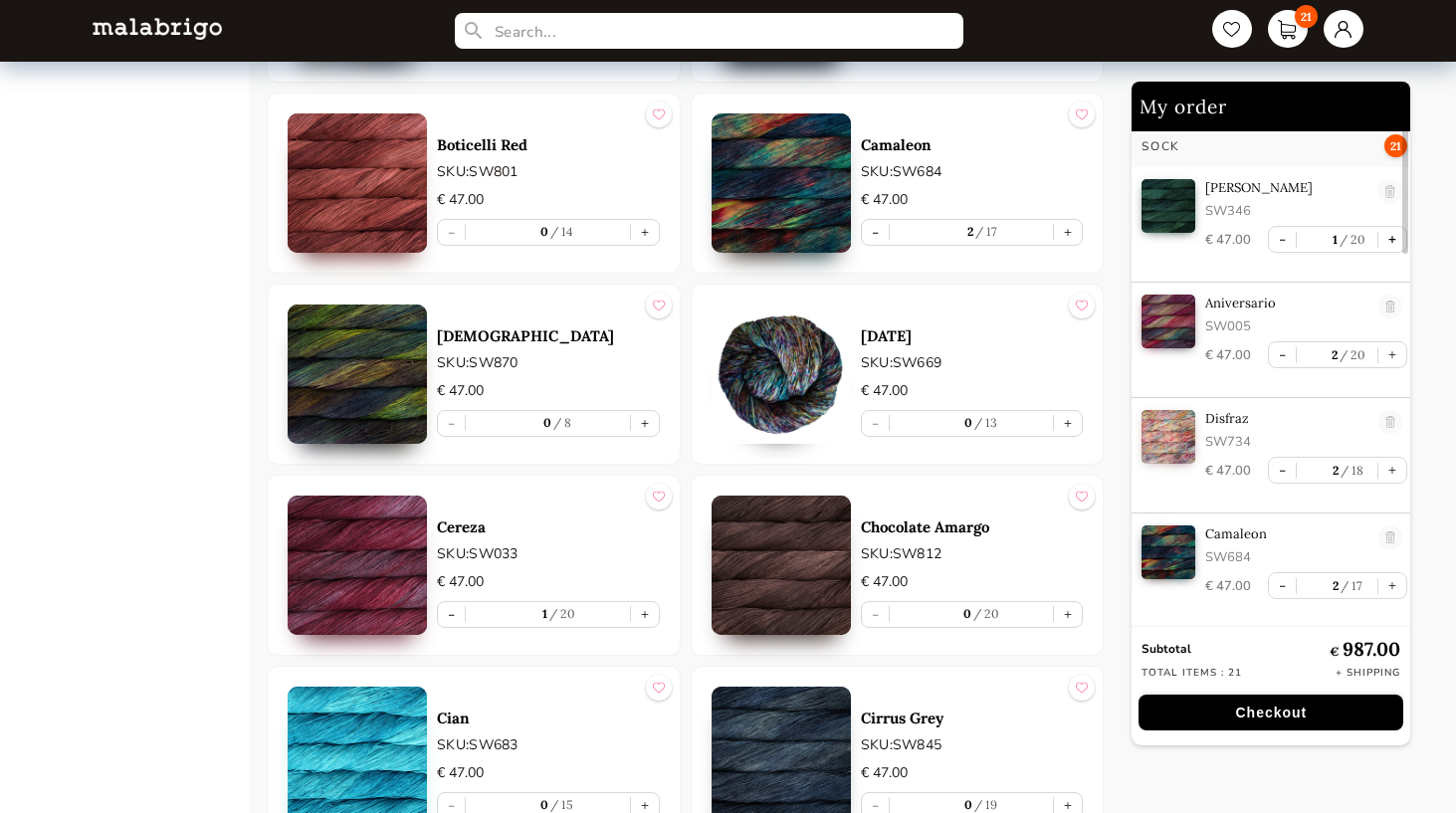 click on "+" at bounding box center [1392, 239] 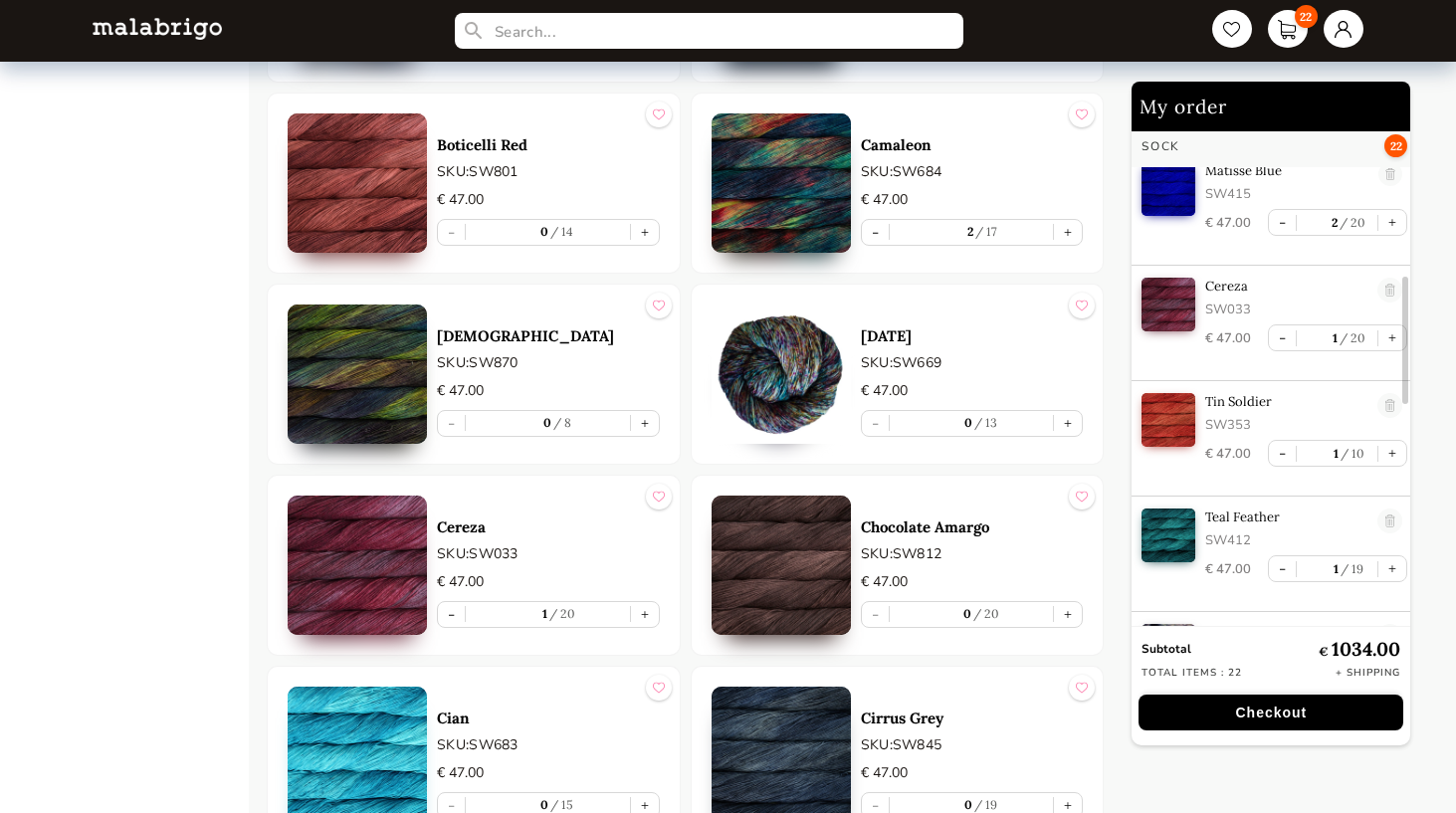 scroll, scrollTop: 592, scrollLeft: 0, axis: vertical 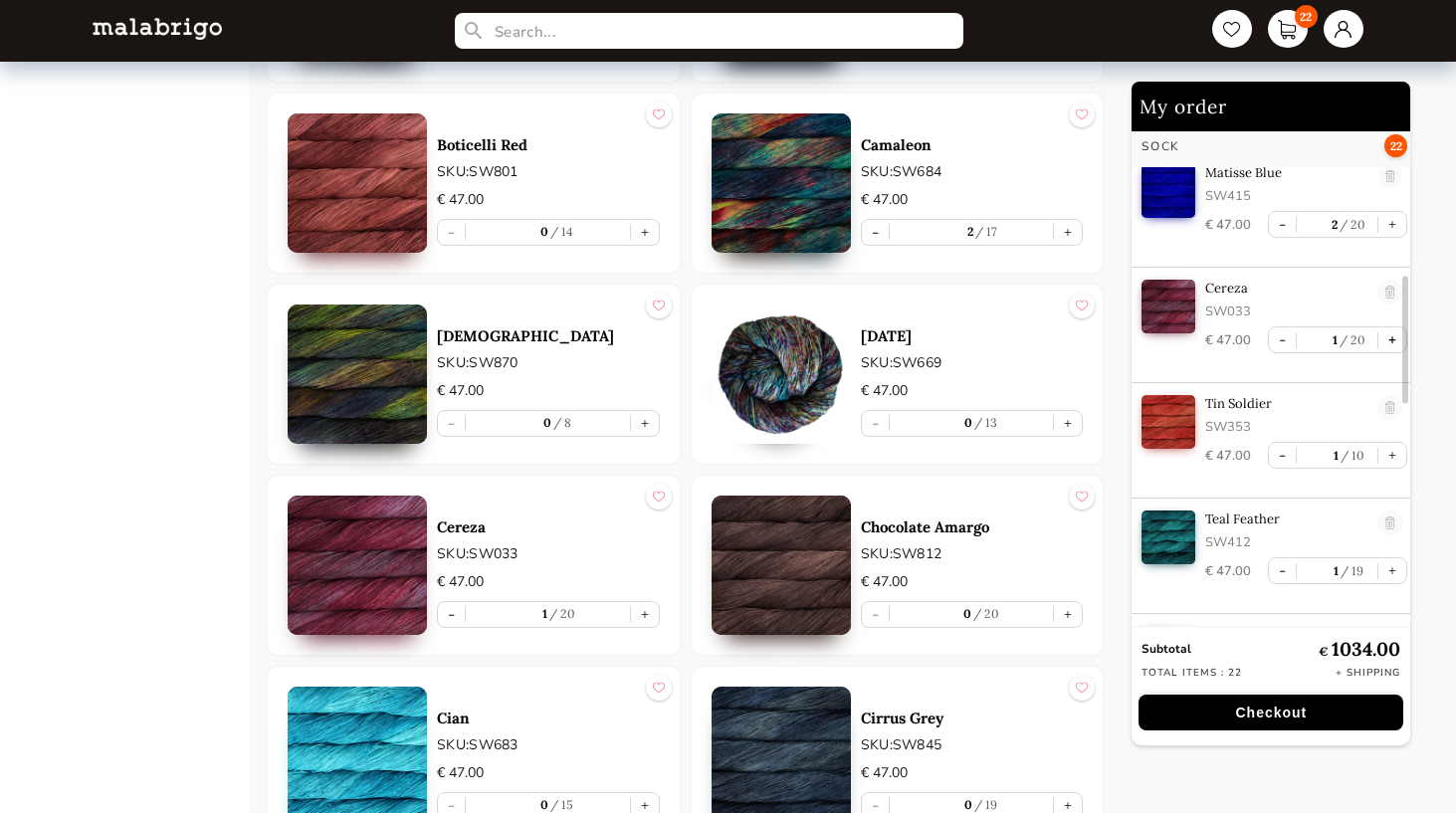 click on "+" at bounding box center (1392, 339) 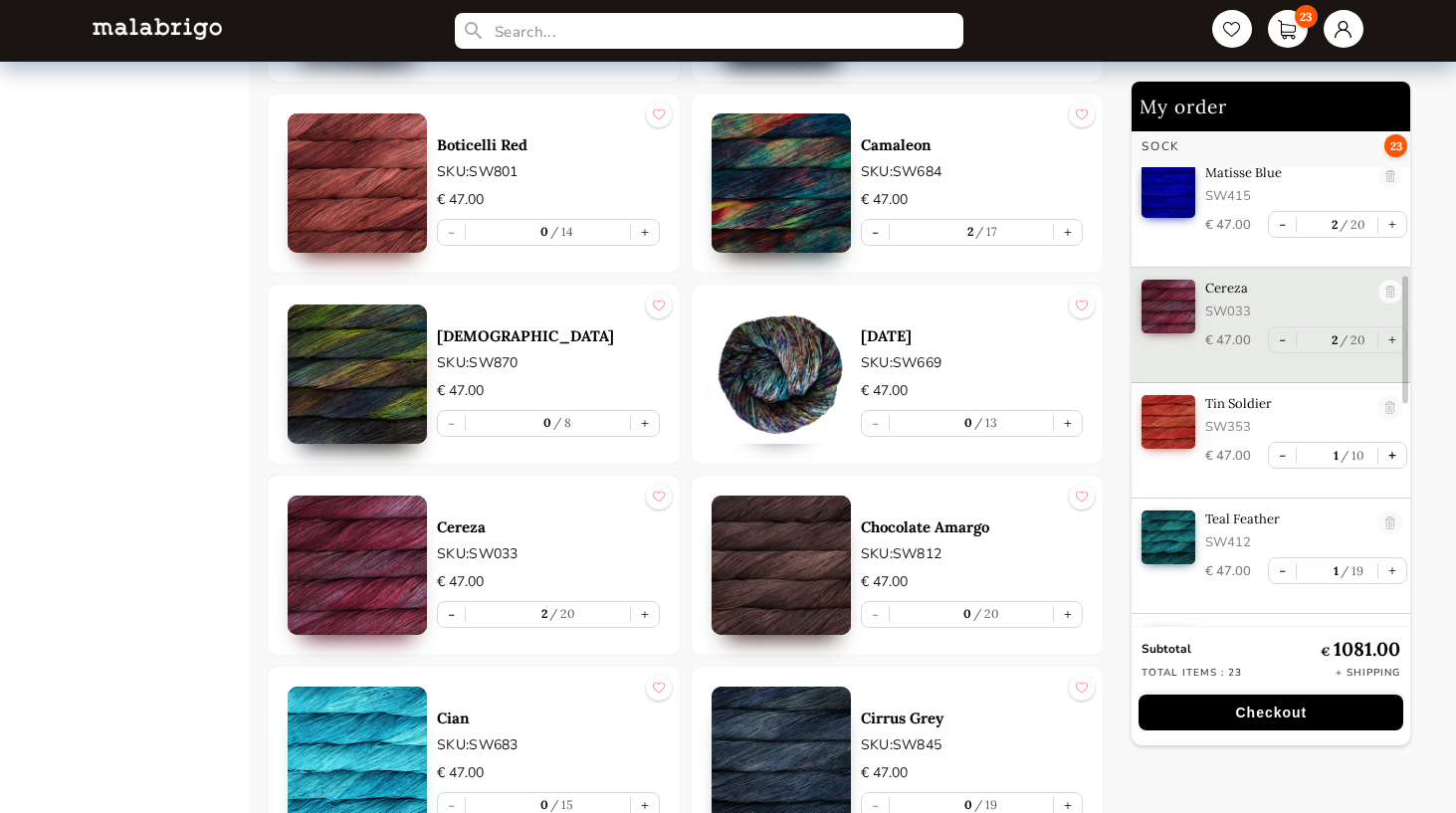 click on "+" at bounding box center (1392, 455) 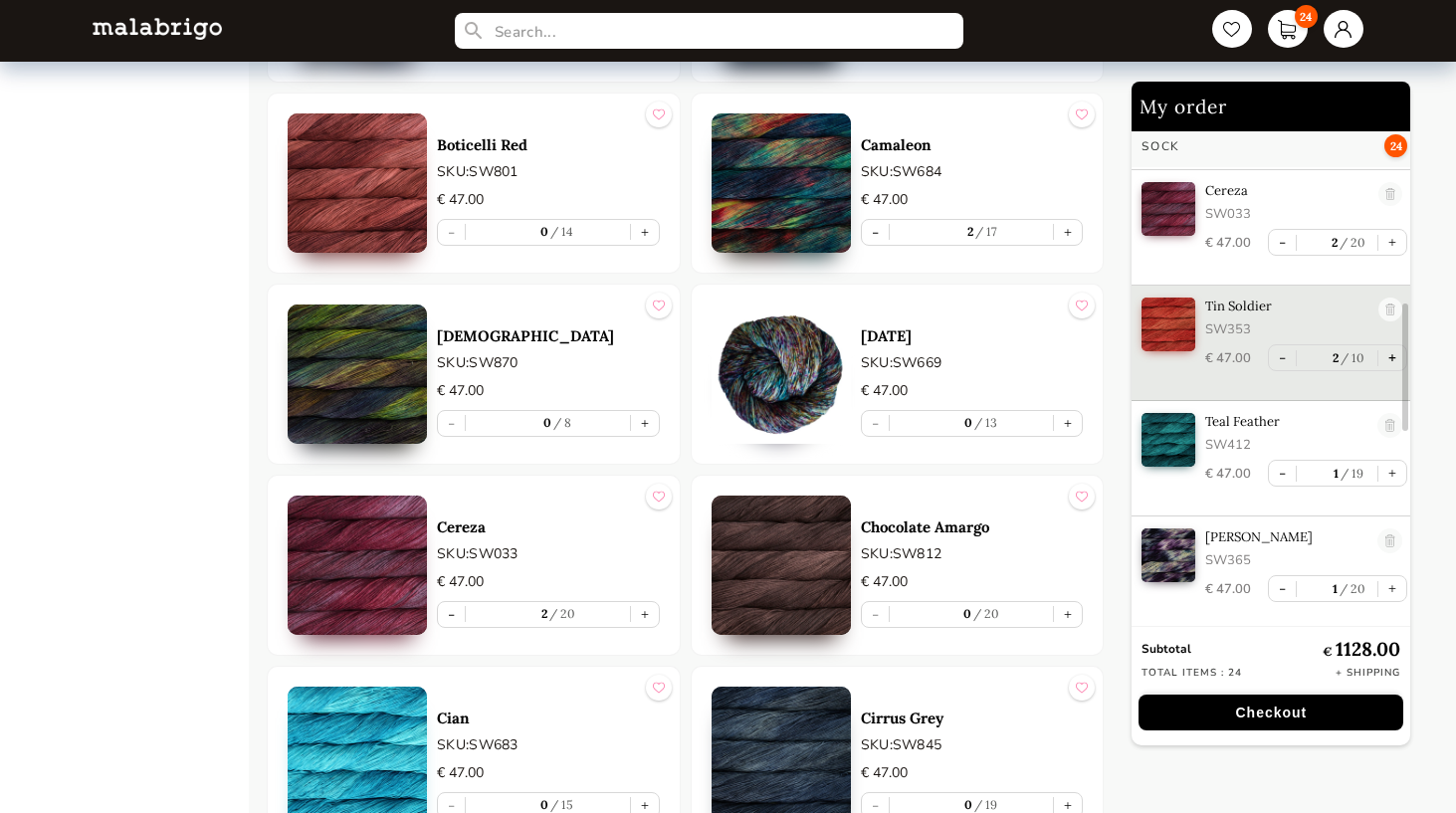 scroll, scrollTop: 710, scrollLeft: 0, axis: vertical 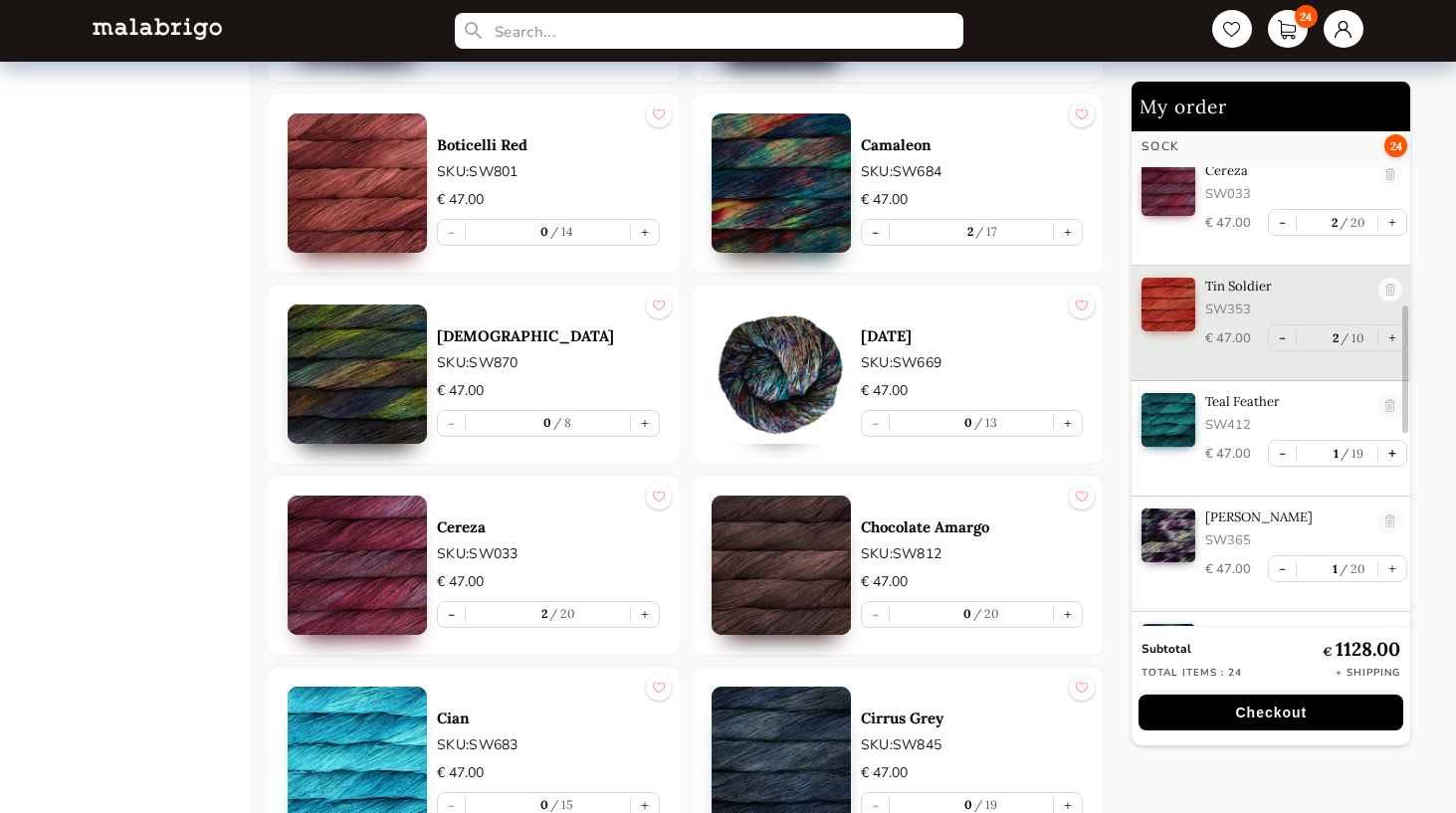 click on "+" at bounding box center (1392, 453) 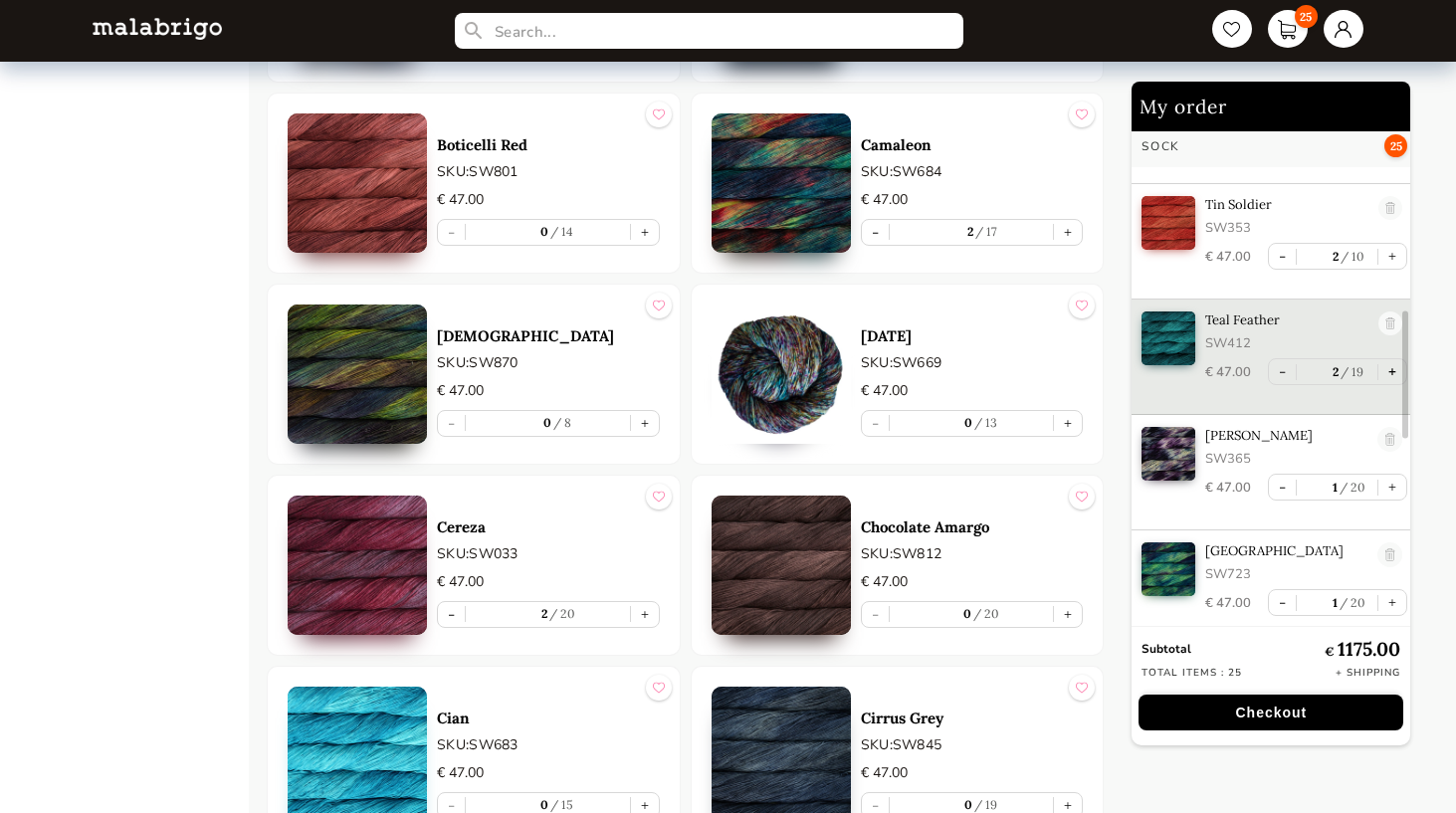 scroll, scrollTop: 832, scrollLeft: 0, axis: vertical 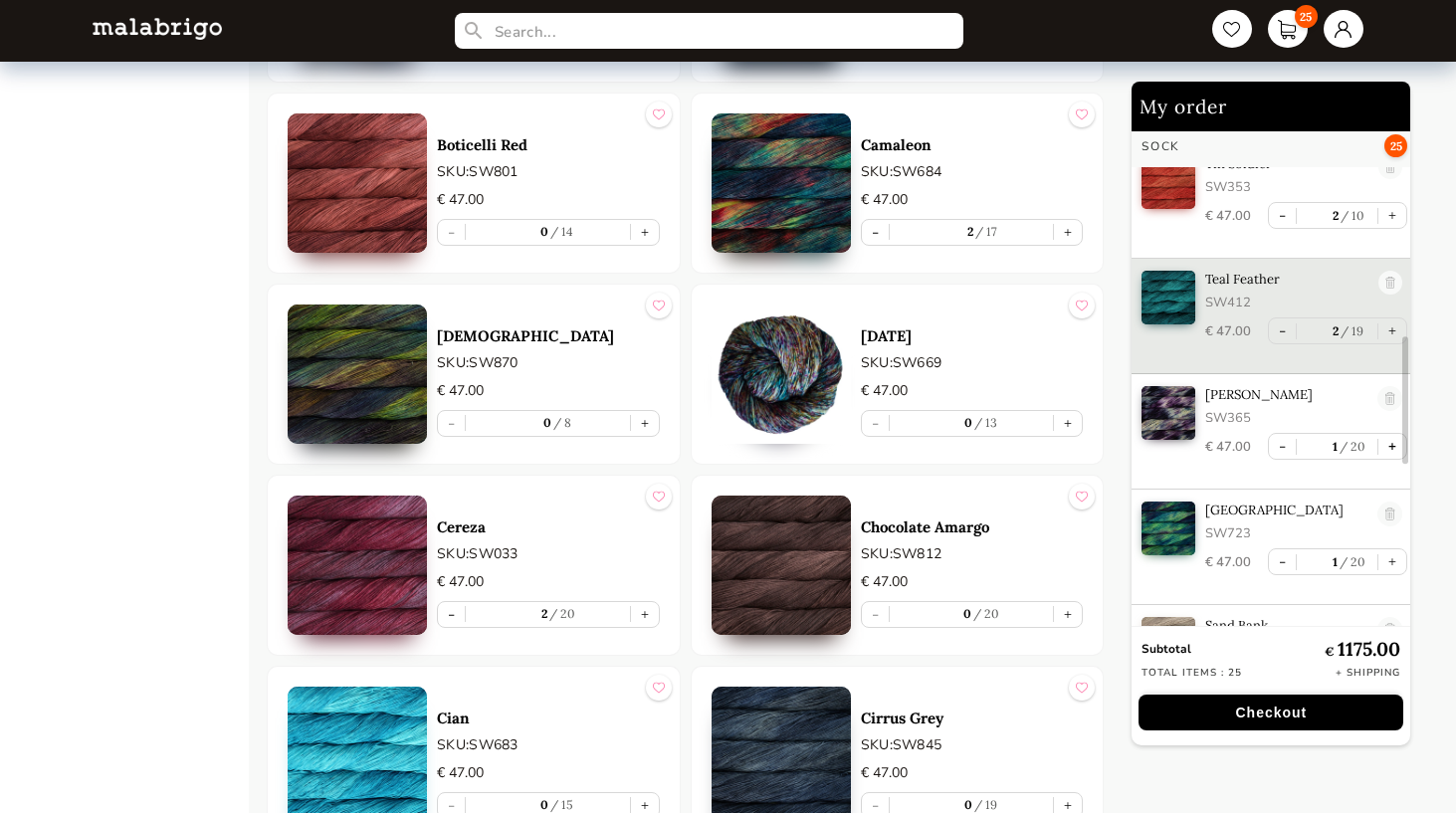 click on "+" at bounding box center [1392, 446] 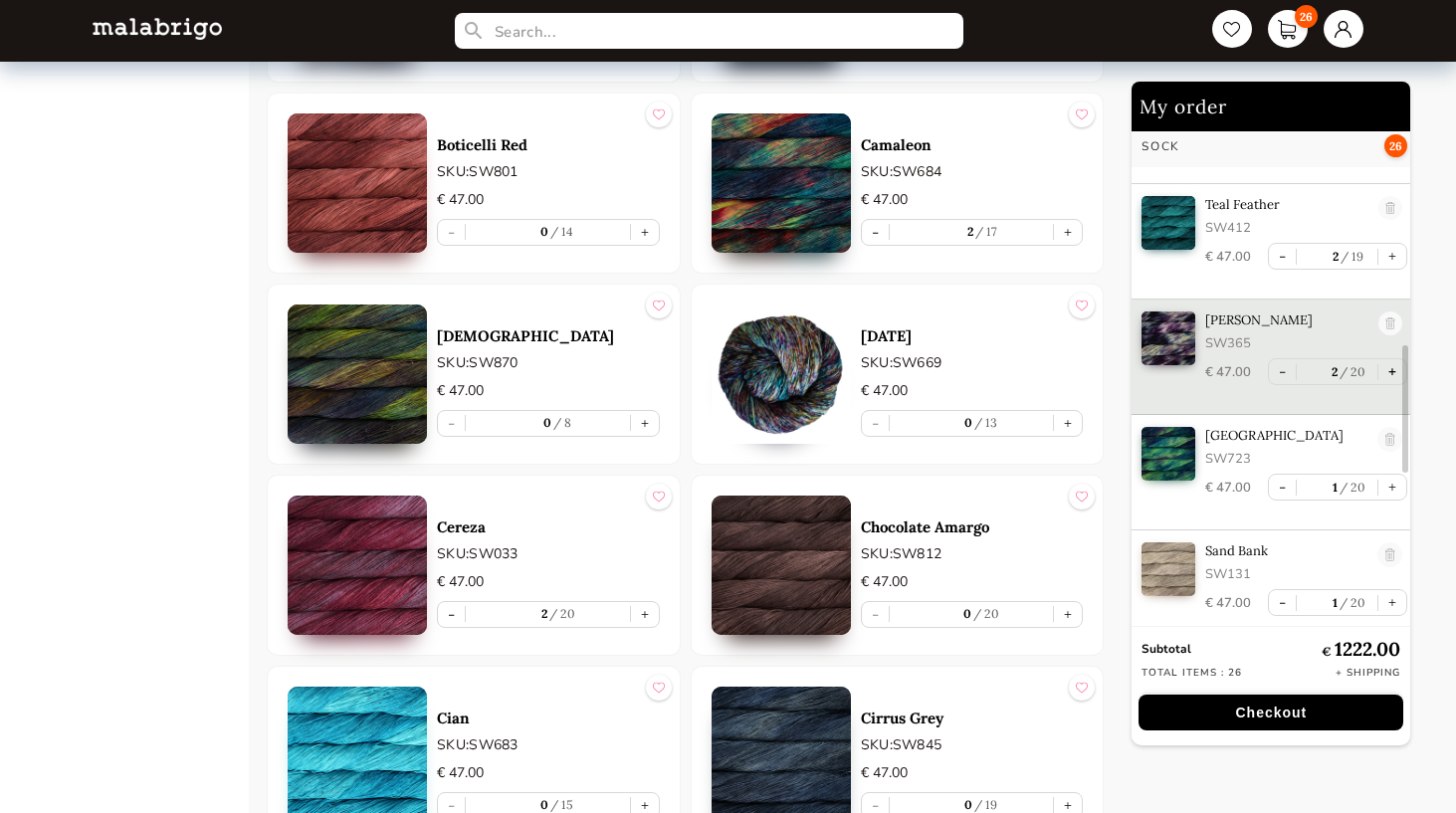 scroll, scrollTop: 932, scrollLeft: 0, axis: vertical 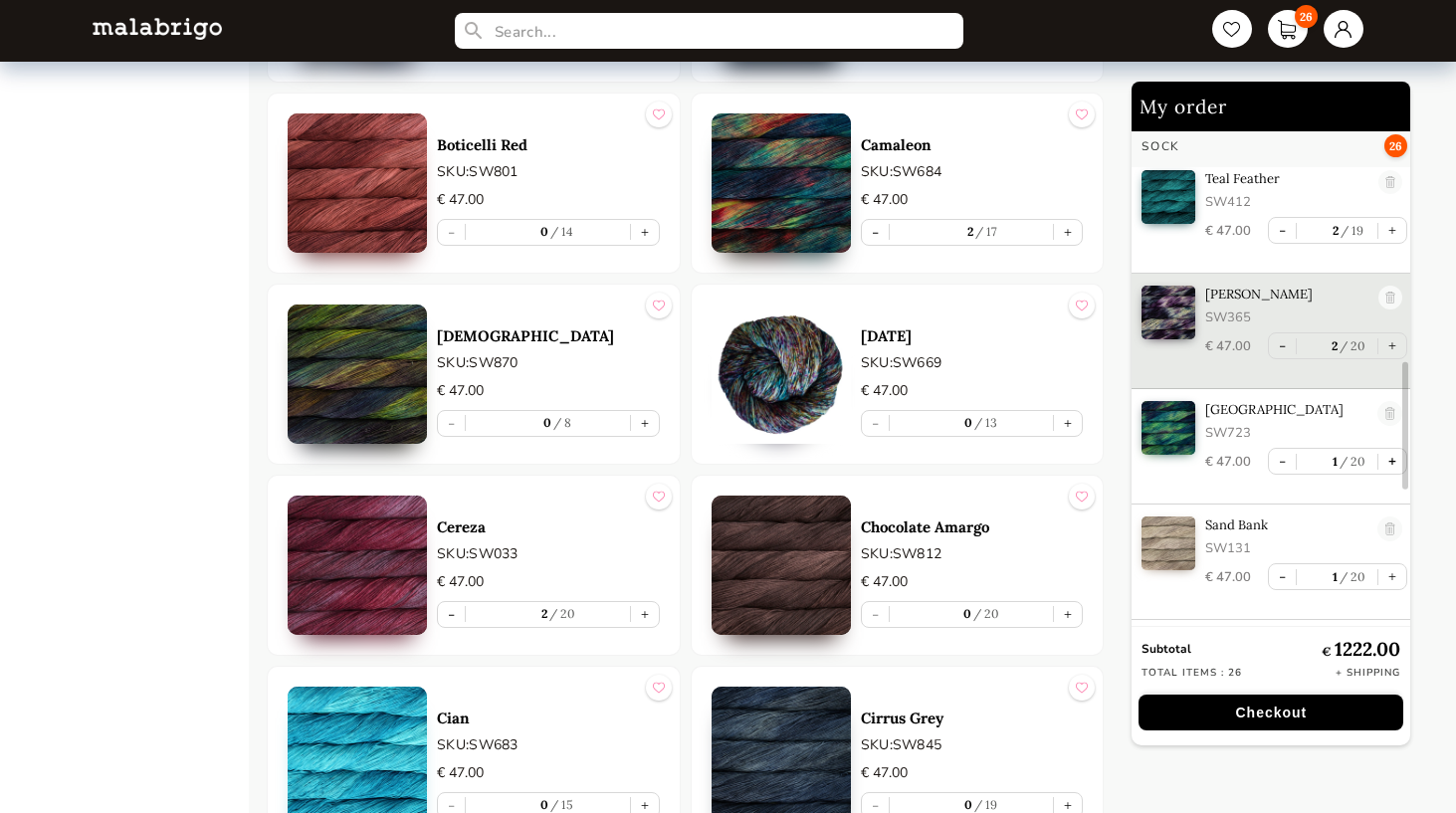 click on "+" at bounding box center (1392, 461) 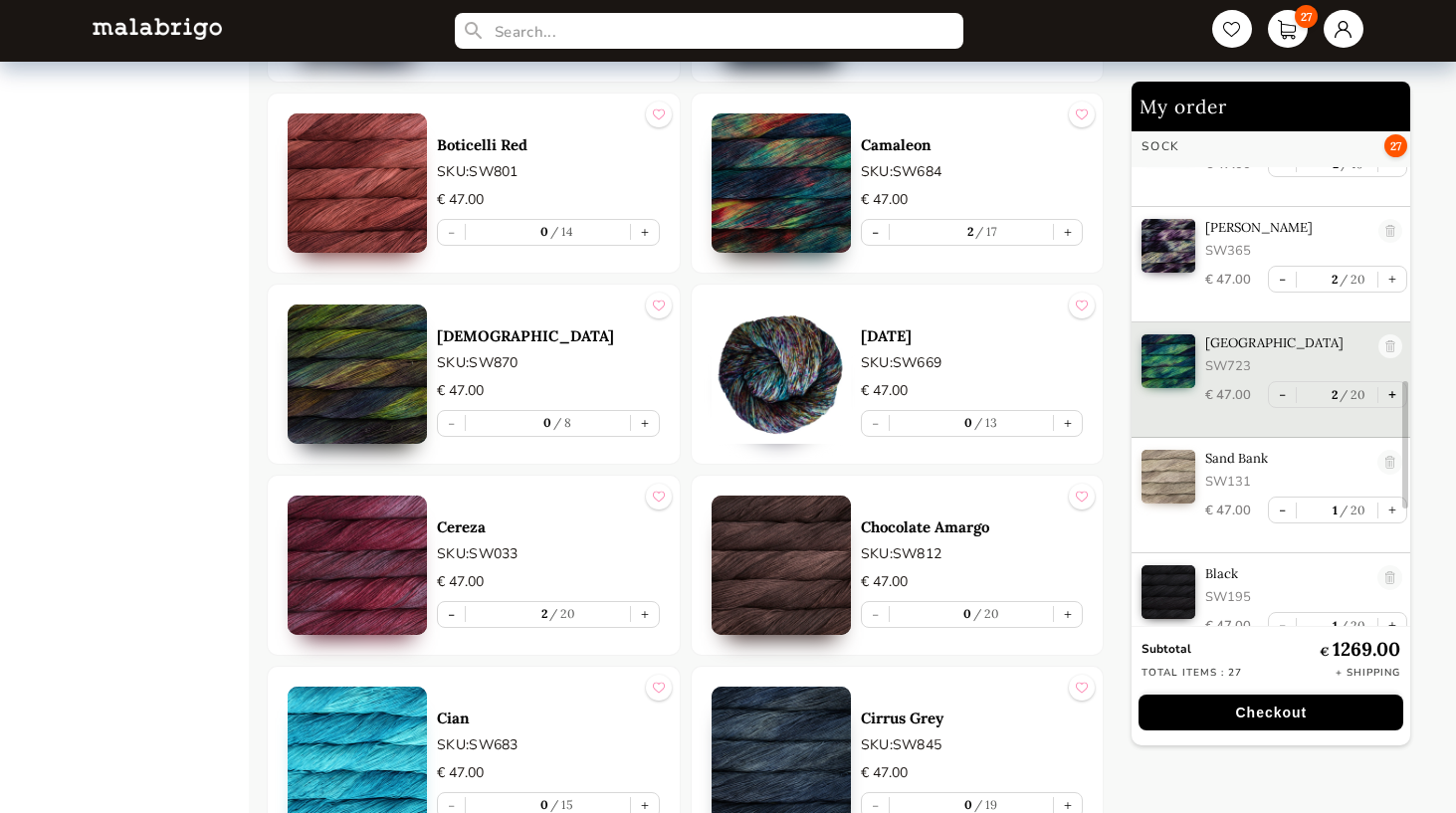 scroll, scrollTop: 1011, scrollLeft: 0, axis: vertical 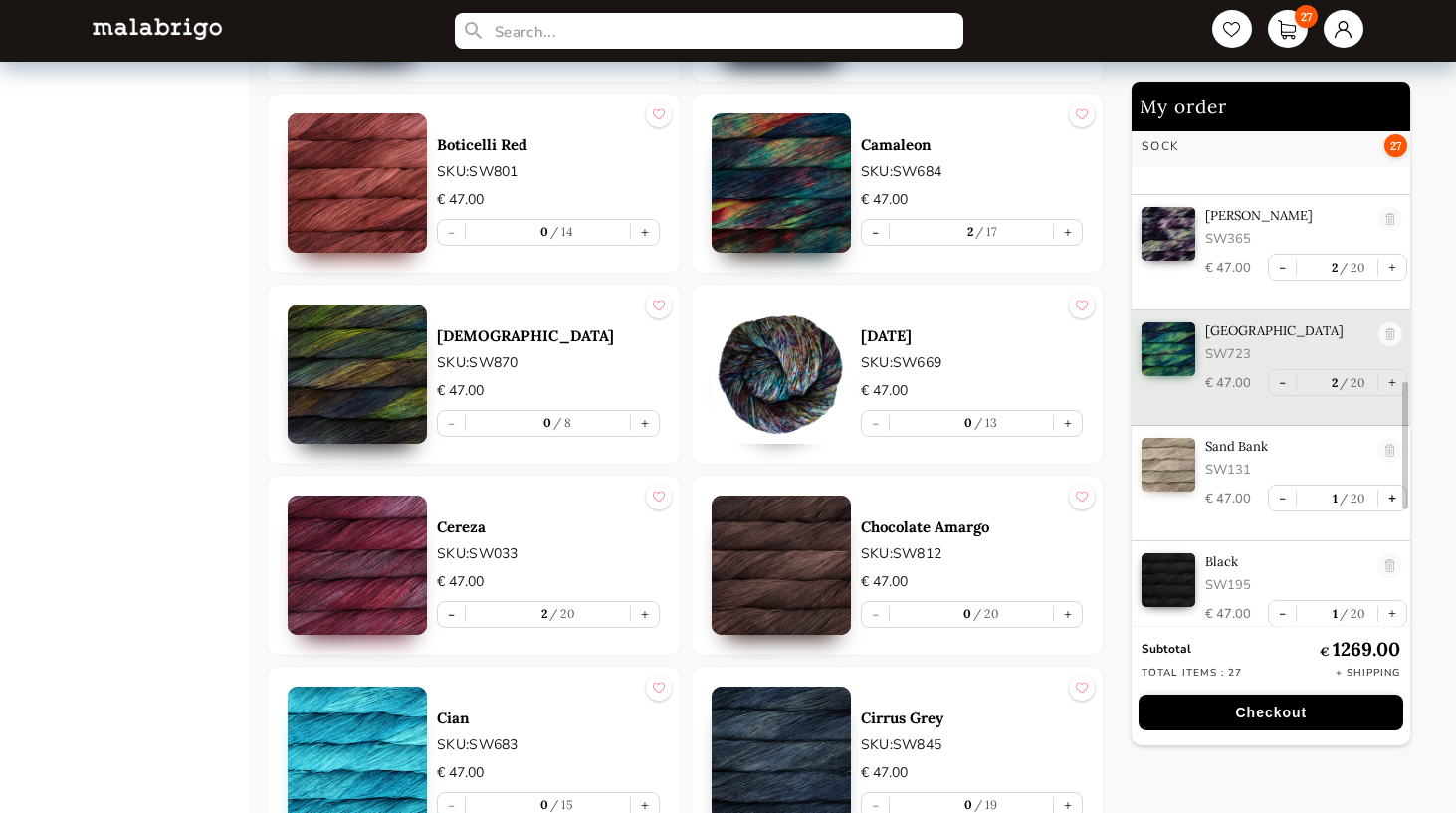 click on "+" at bounding box center [1392, 498] 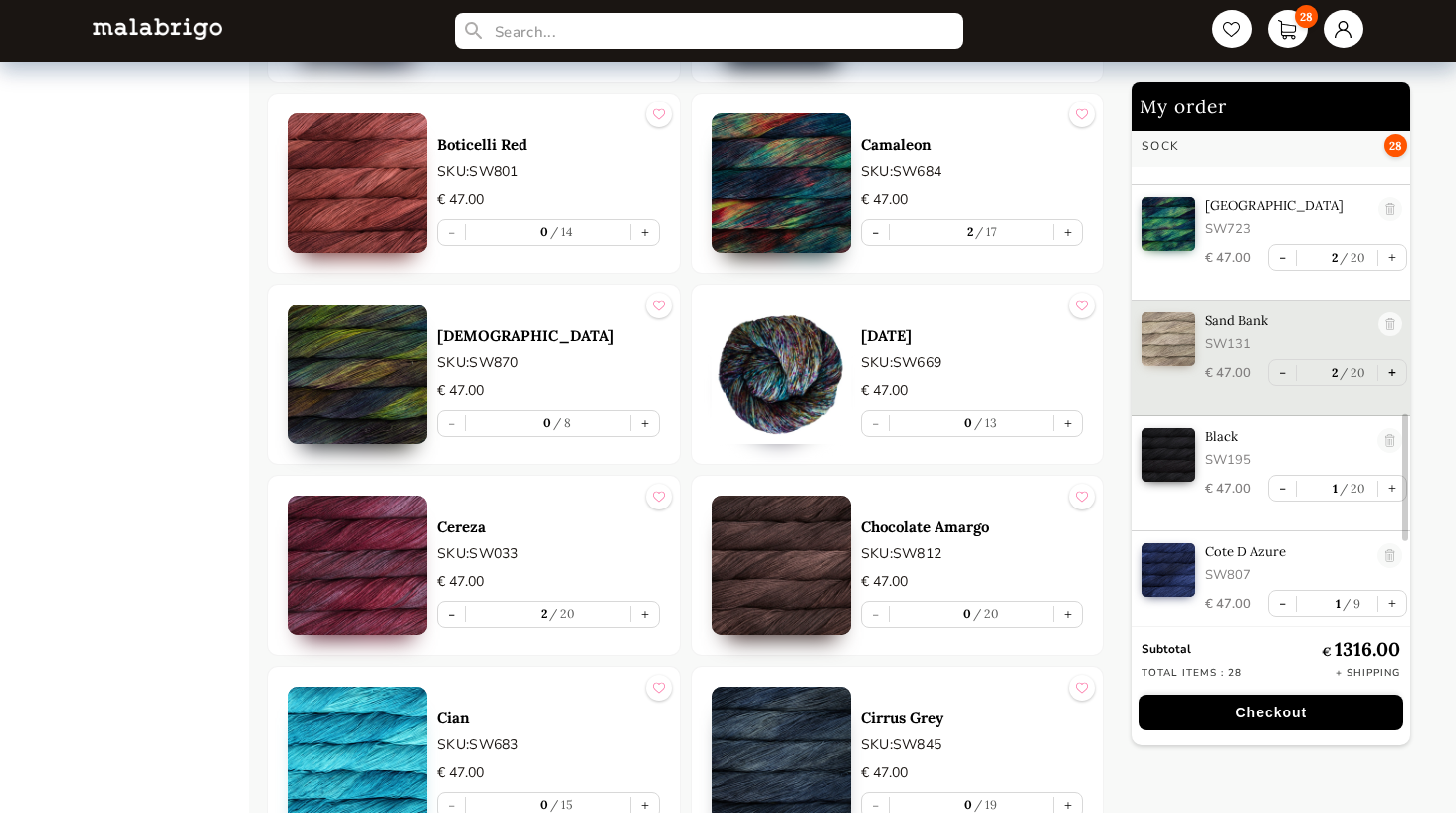 scroll, scrollTop: 1145, scrollLeft: 0, axis: vertical 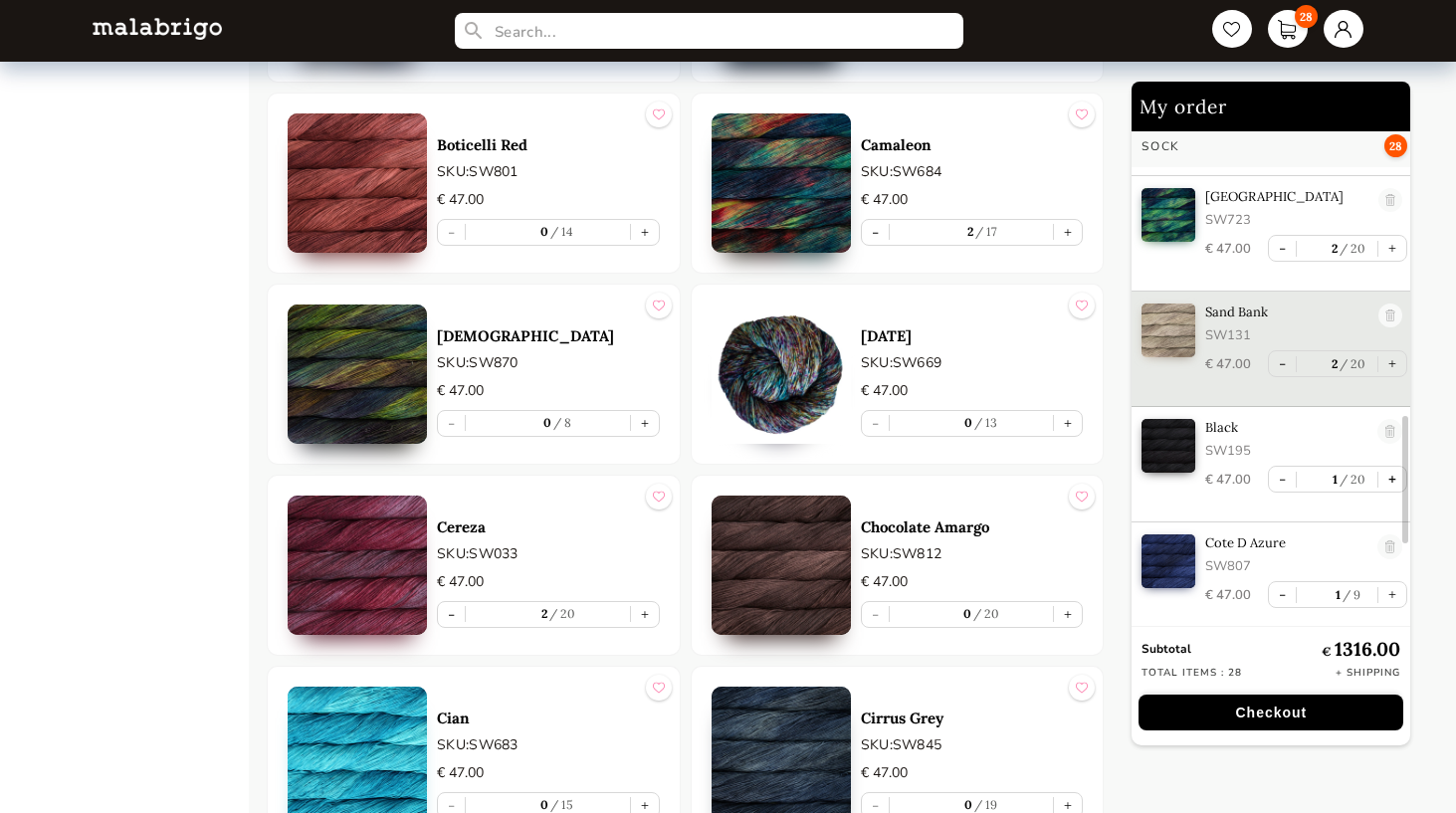 click on "+" at bounding box center [1392, 479] 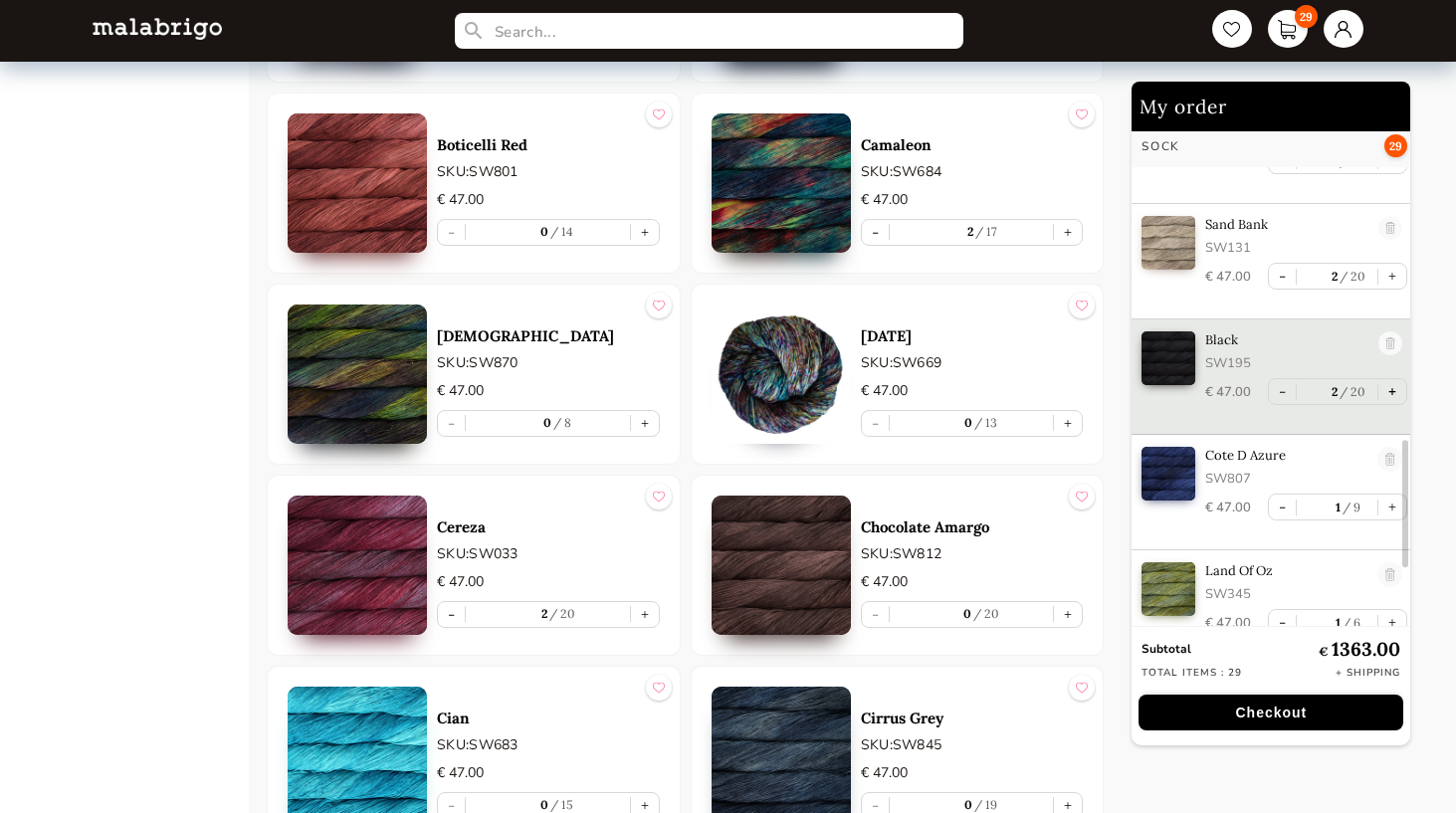 scroll, scrollTop: 1241, scrollLeft: 0, axis: vertical 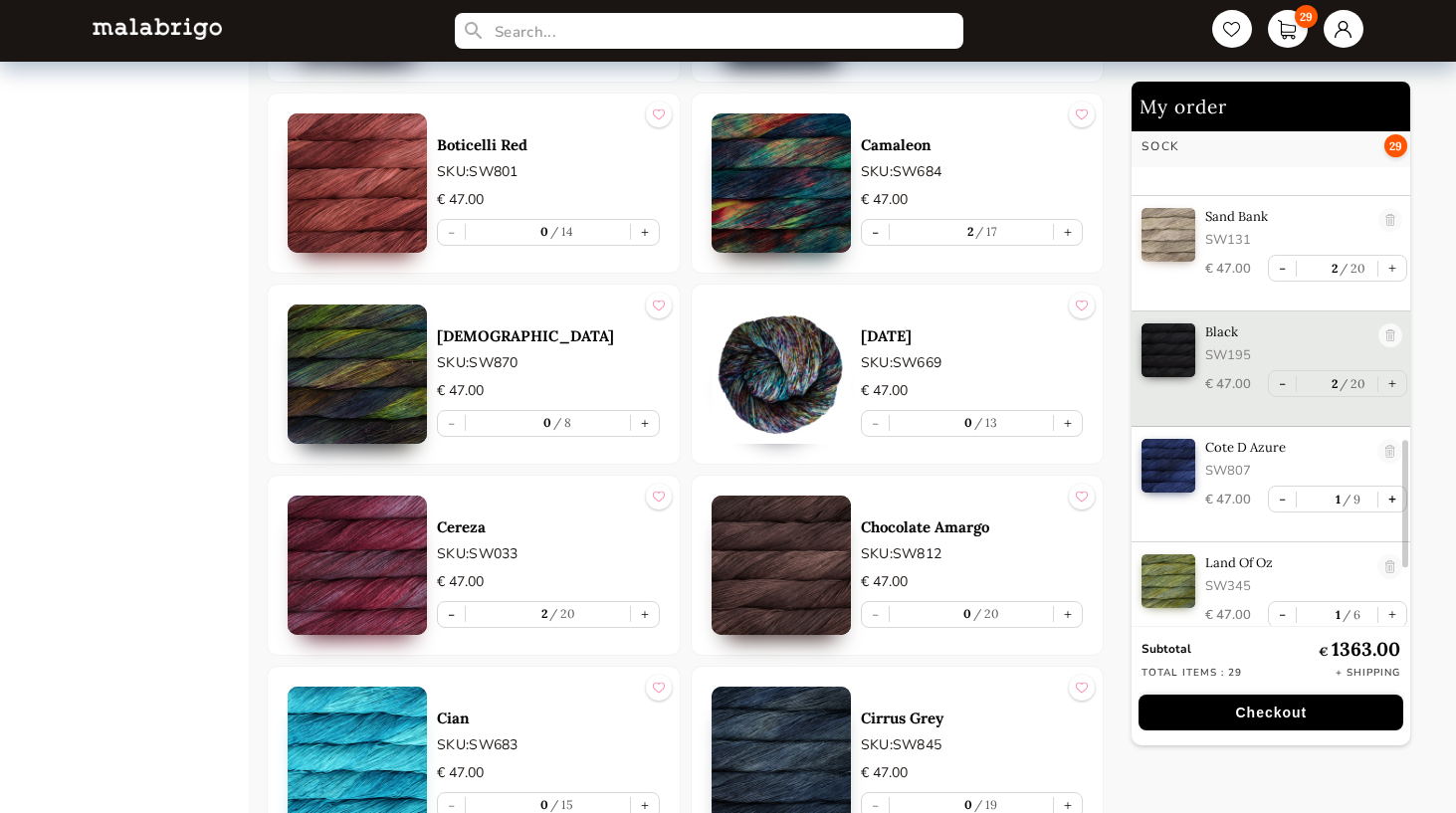 click on "+" at bounding box center (1392, 499) 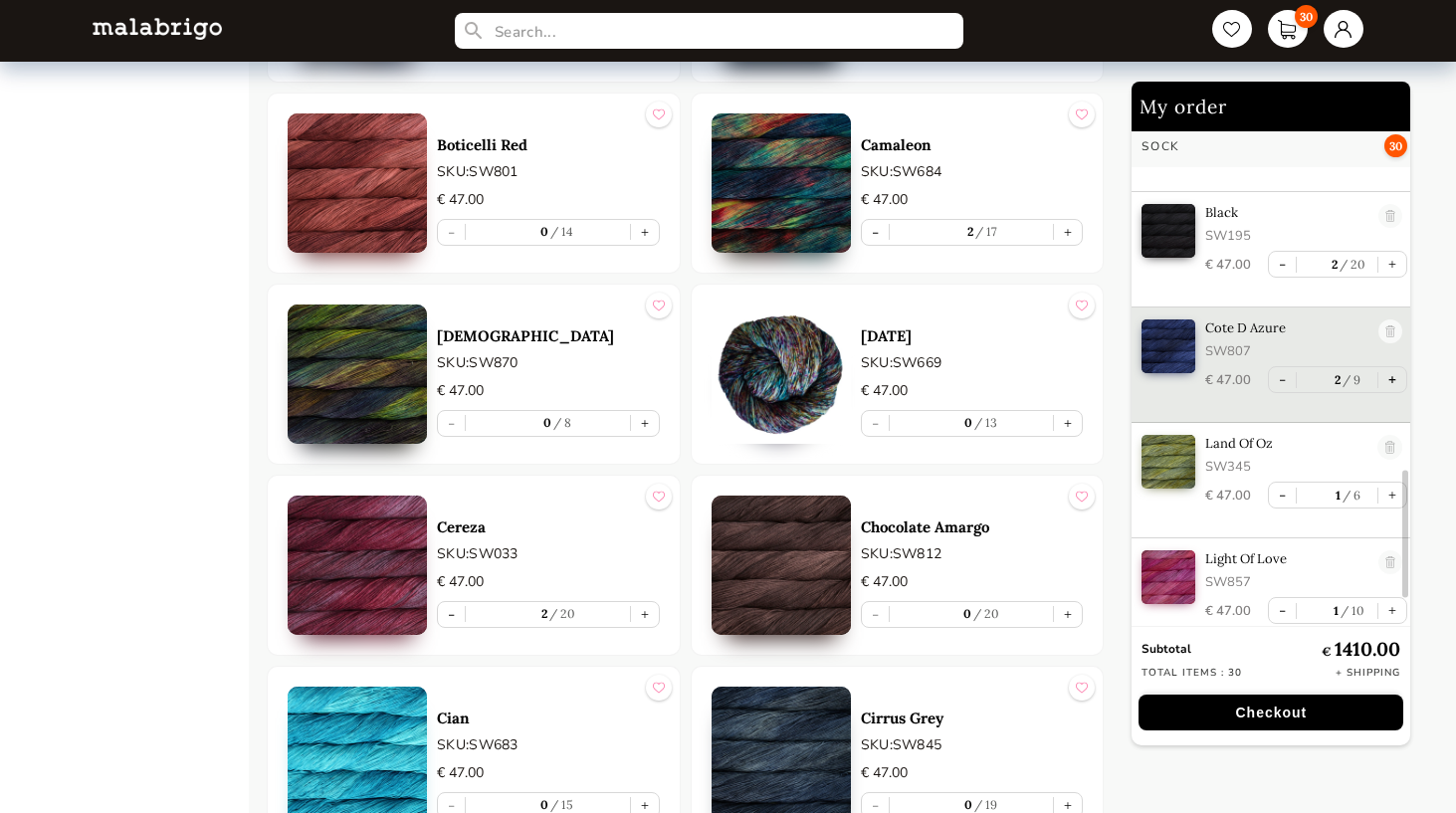 scroll, scrollTop: 1364, scrollLeft: 0, axis: vertical 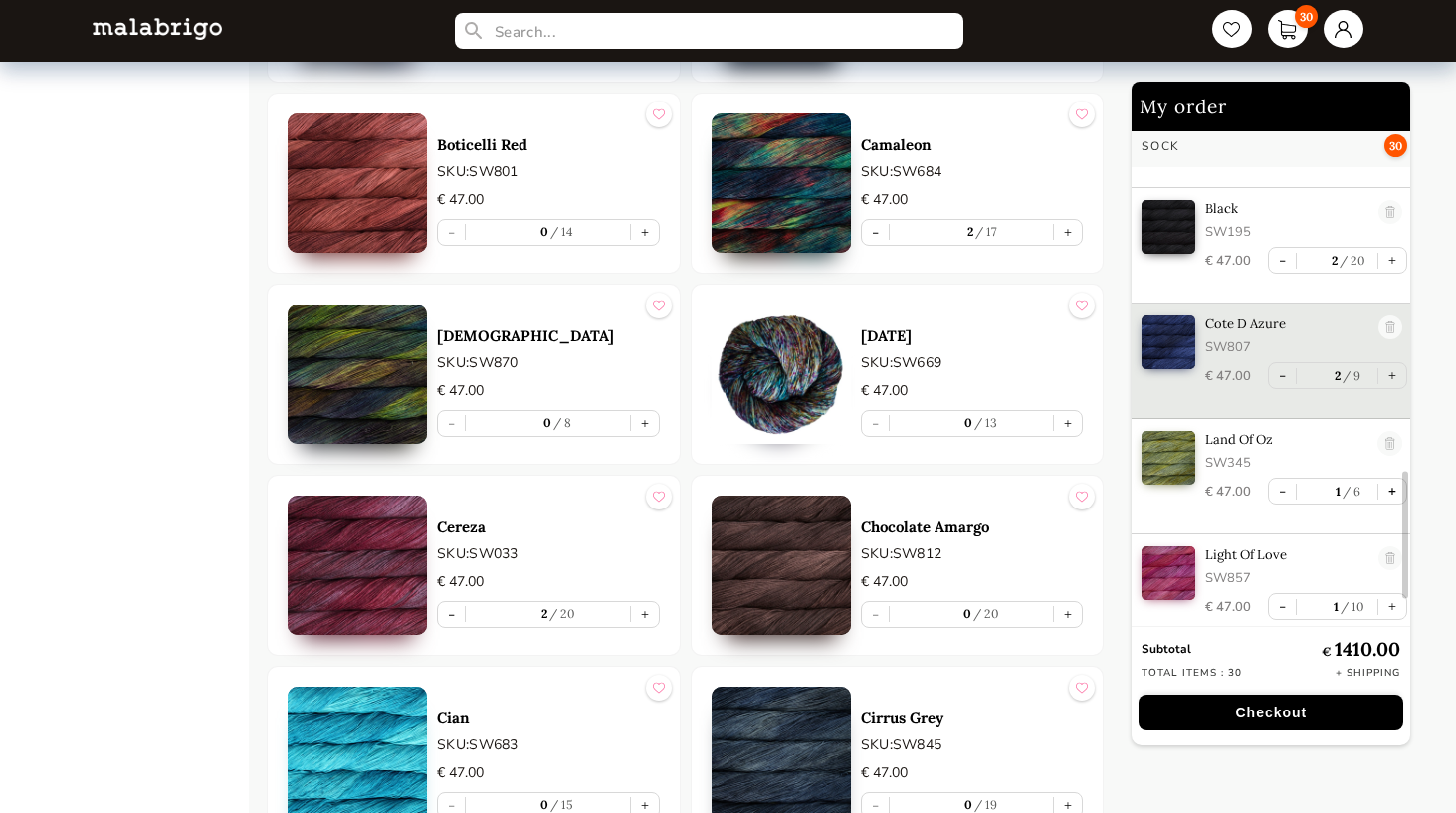 click on "+" at bounding box center [1392, 491] 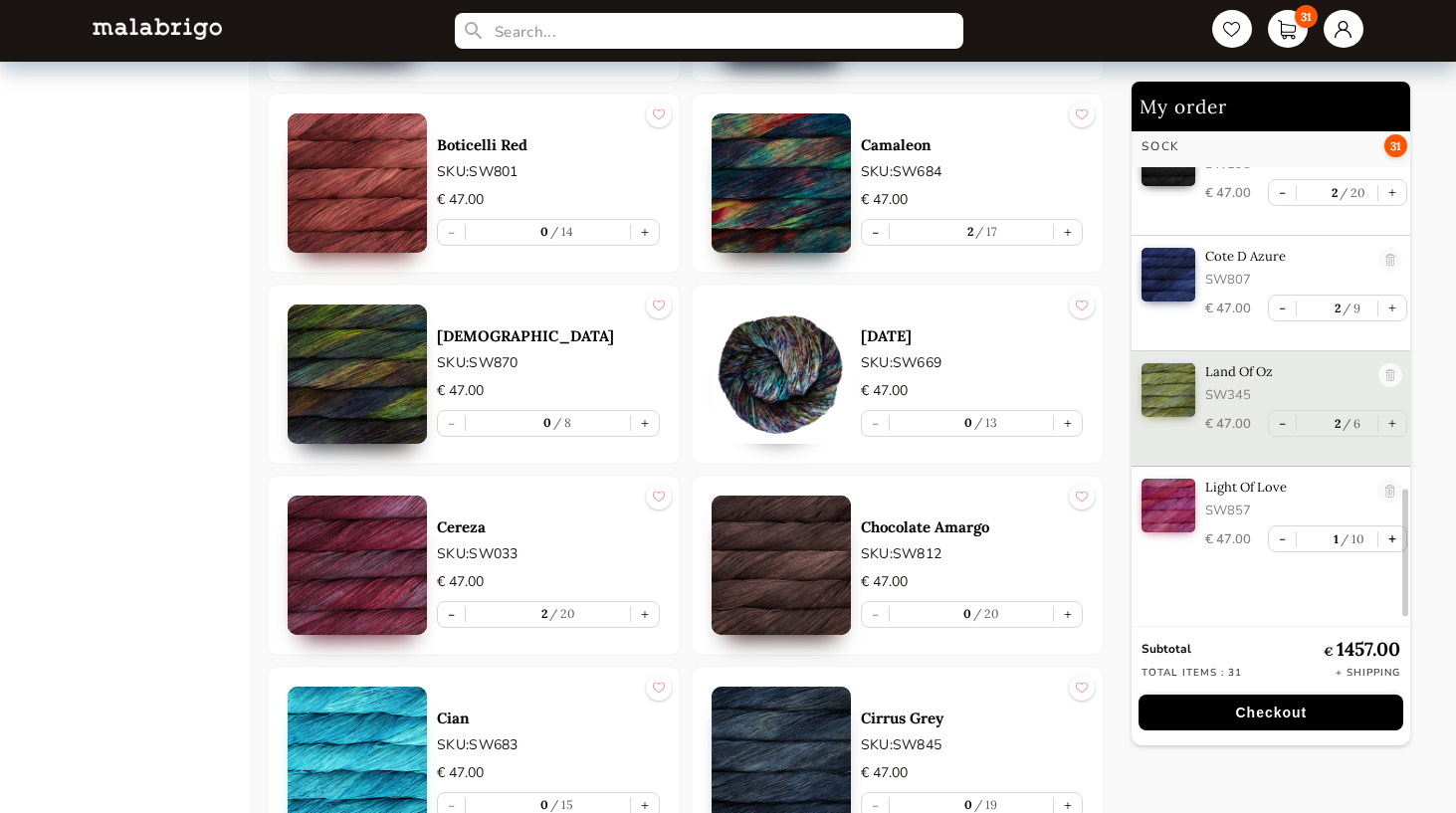 scroll, scrollTop: 1433, scrollLeft: 0, axis: vertical 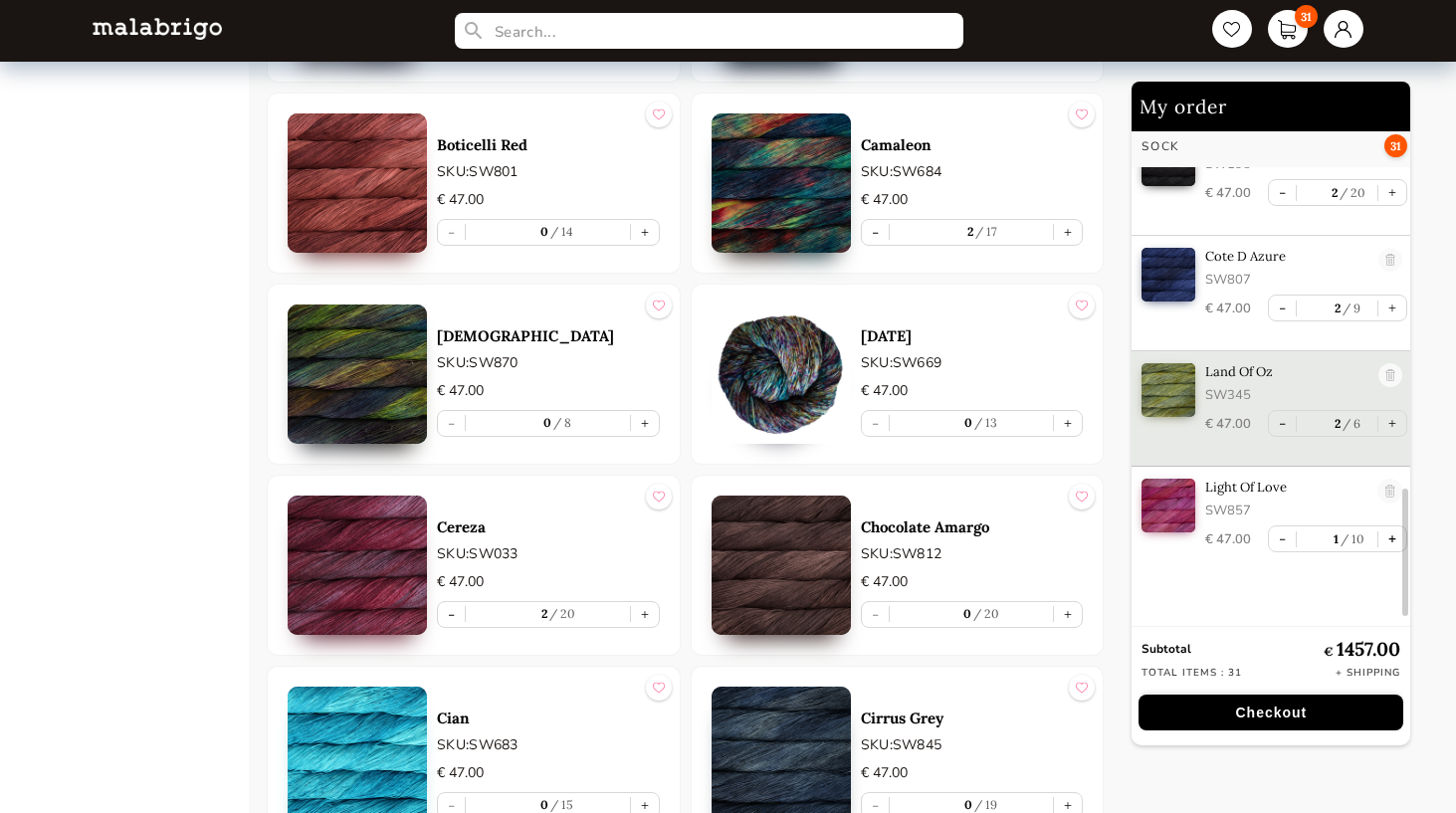 click on "+" at bounding box center [1392, 538] 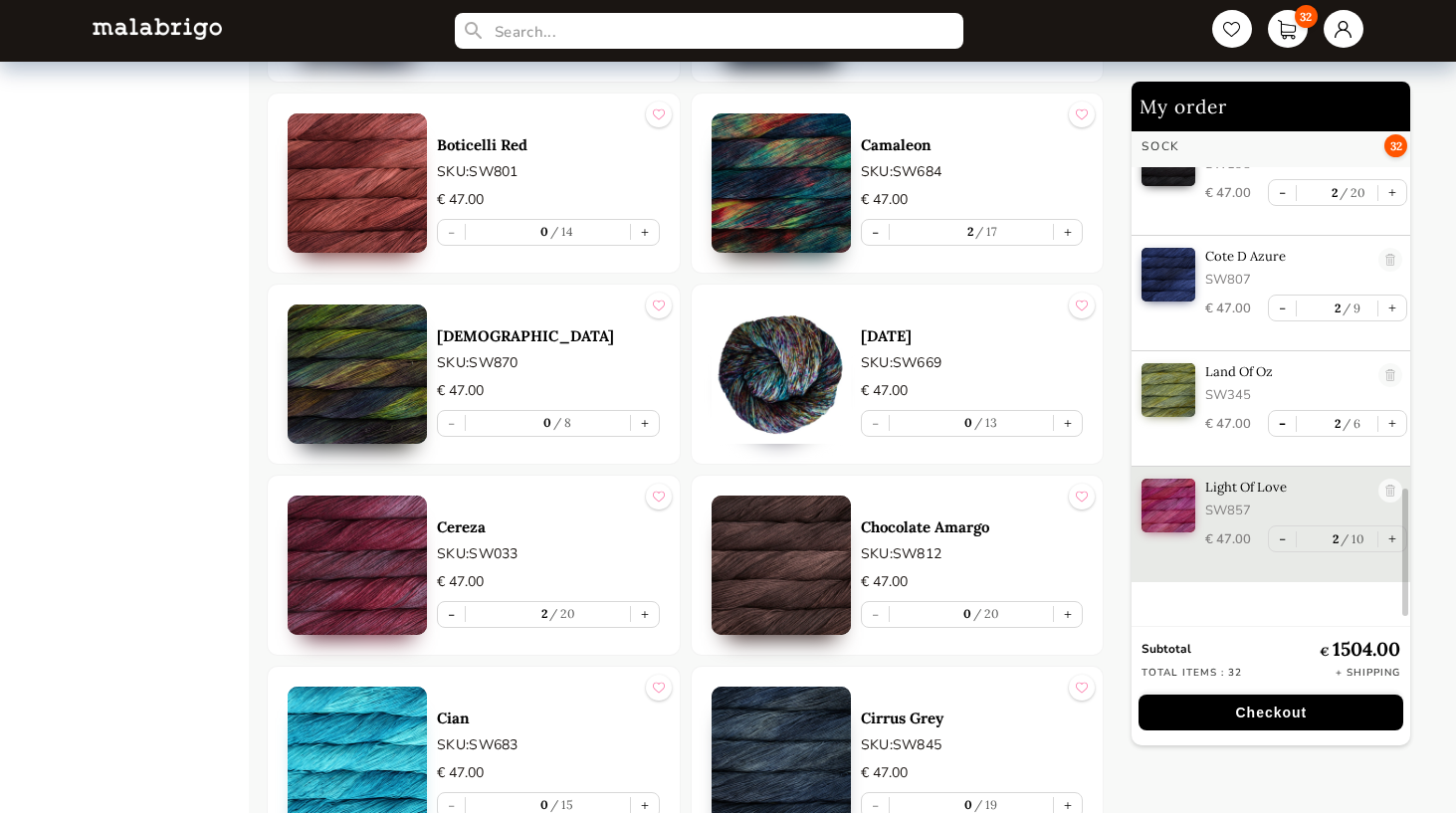 scroll, scrollTop: 1433, scrollLeft: 0, axis: vertical 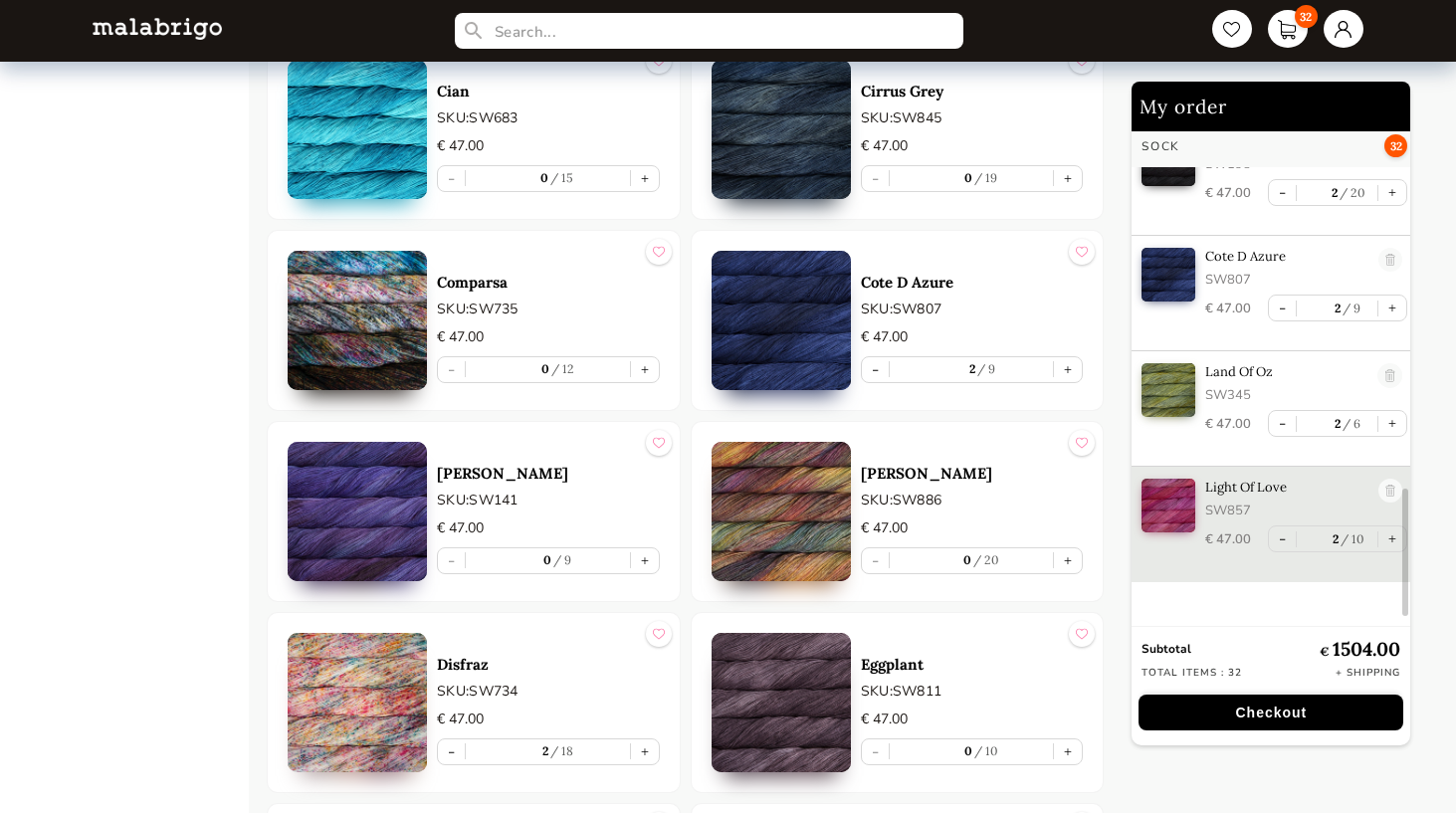 click on "Checkout" at bounding box center (1271, 712) 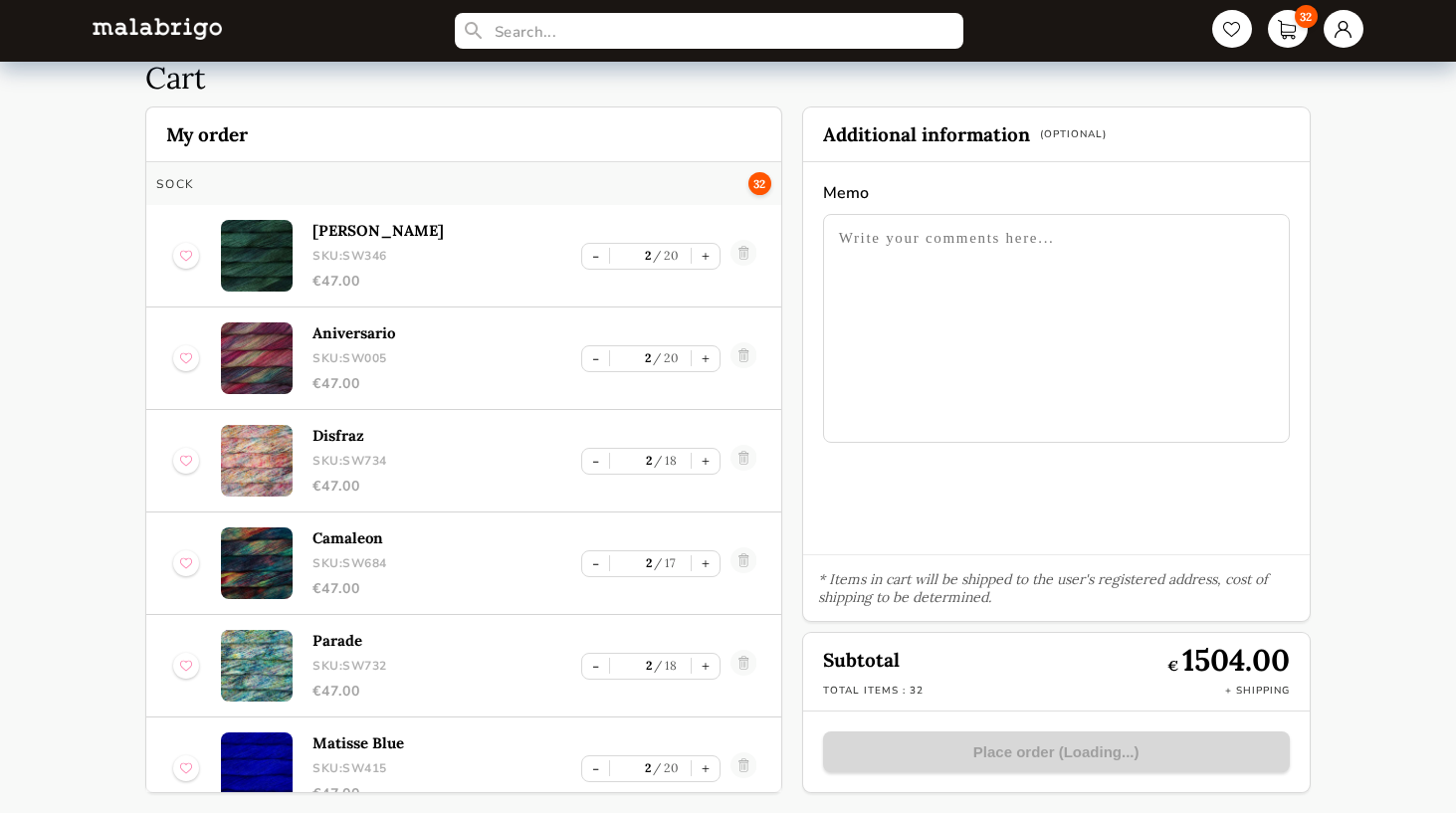 scroll, scrollTop: 56, scrollLeft: 0, axis: vertical 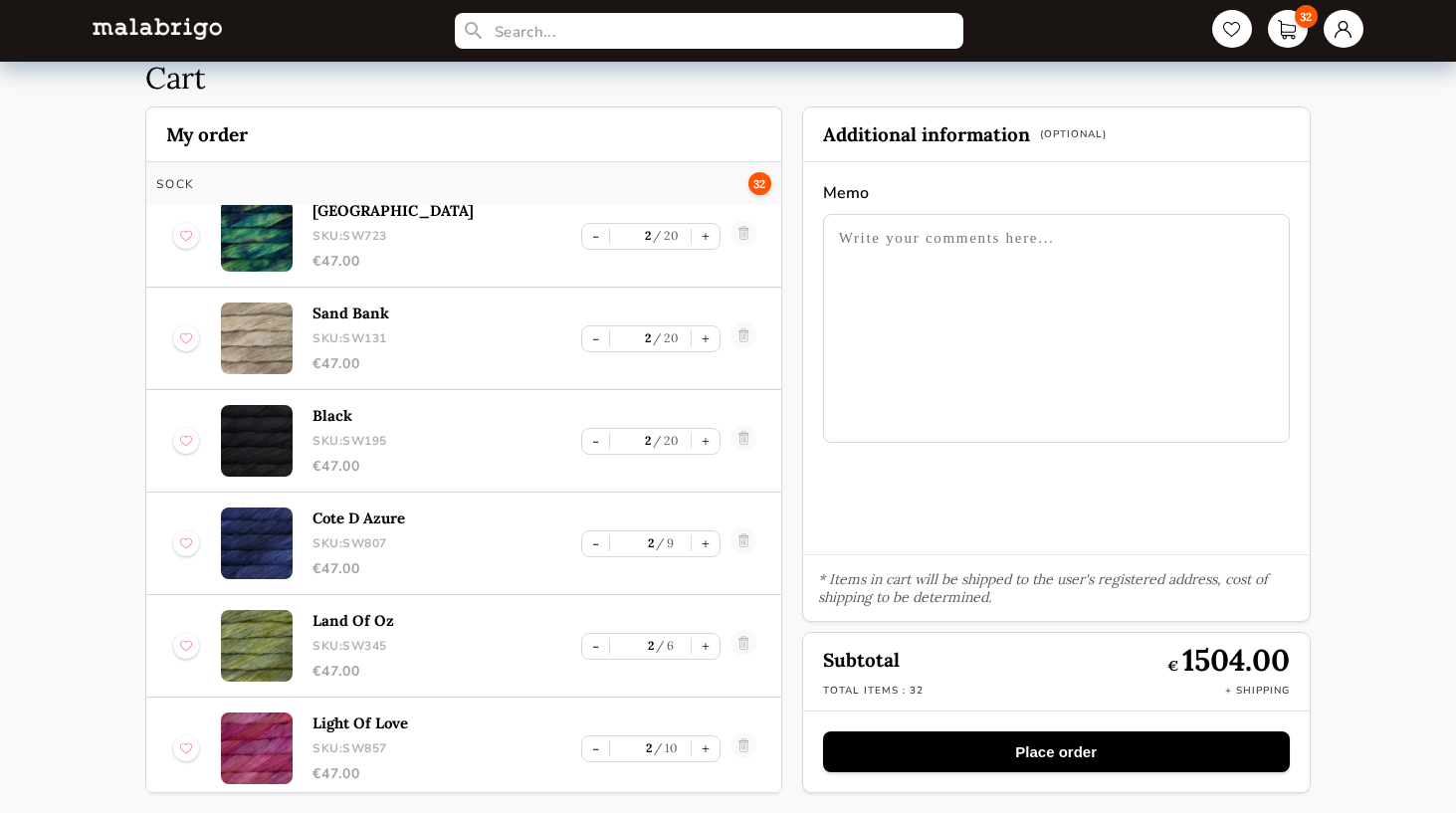 click on "Place order" at bounding box center [1056, 751] 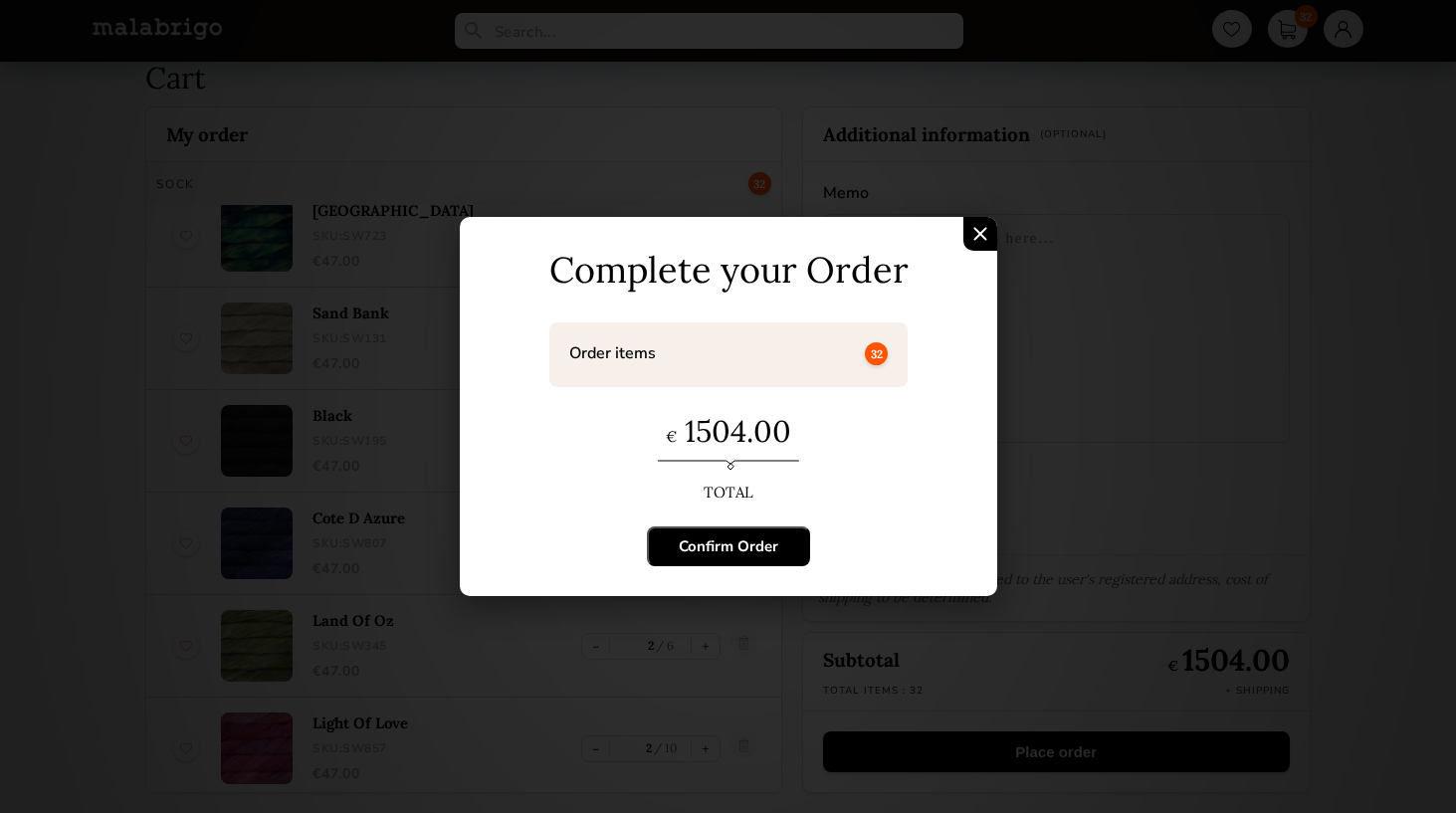 click on "Confirm Order" at bounding box center (728, 546) 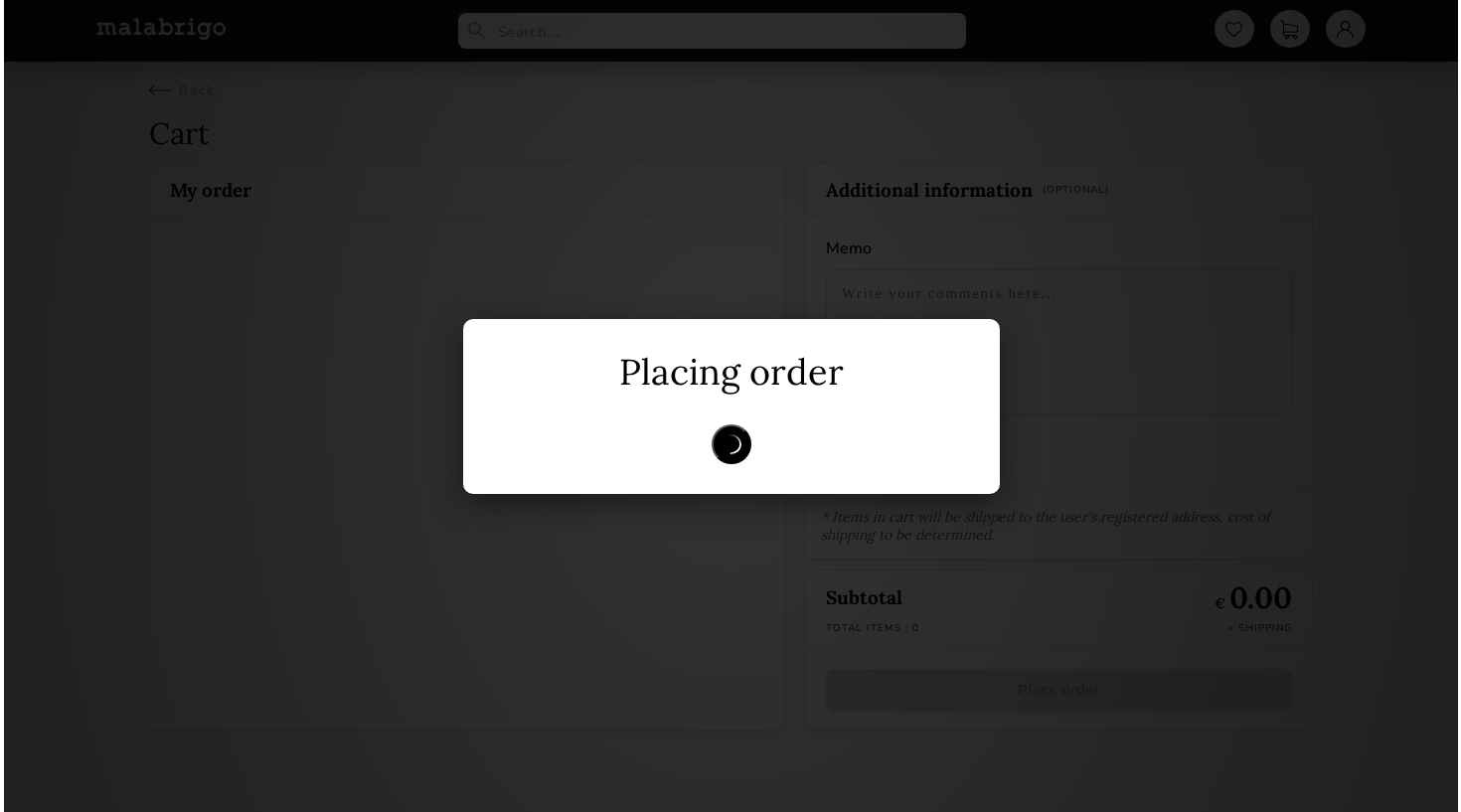 scroll, scrollTop: 0, scrollLeft: 0, axis: both 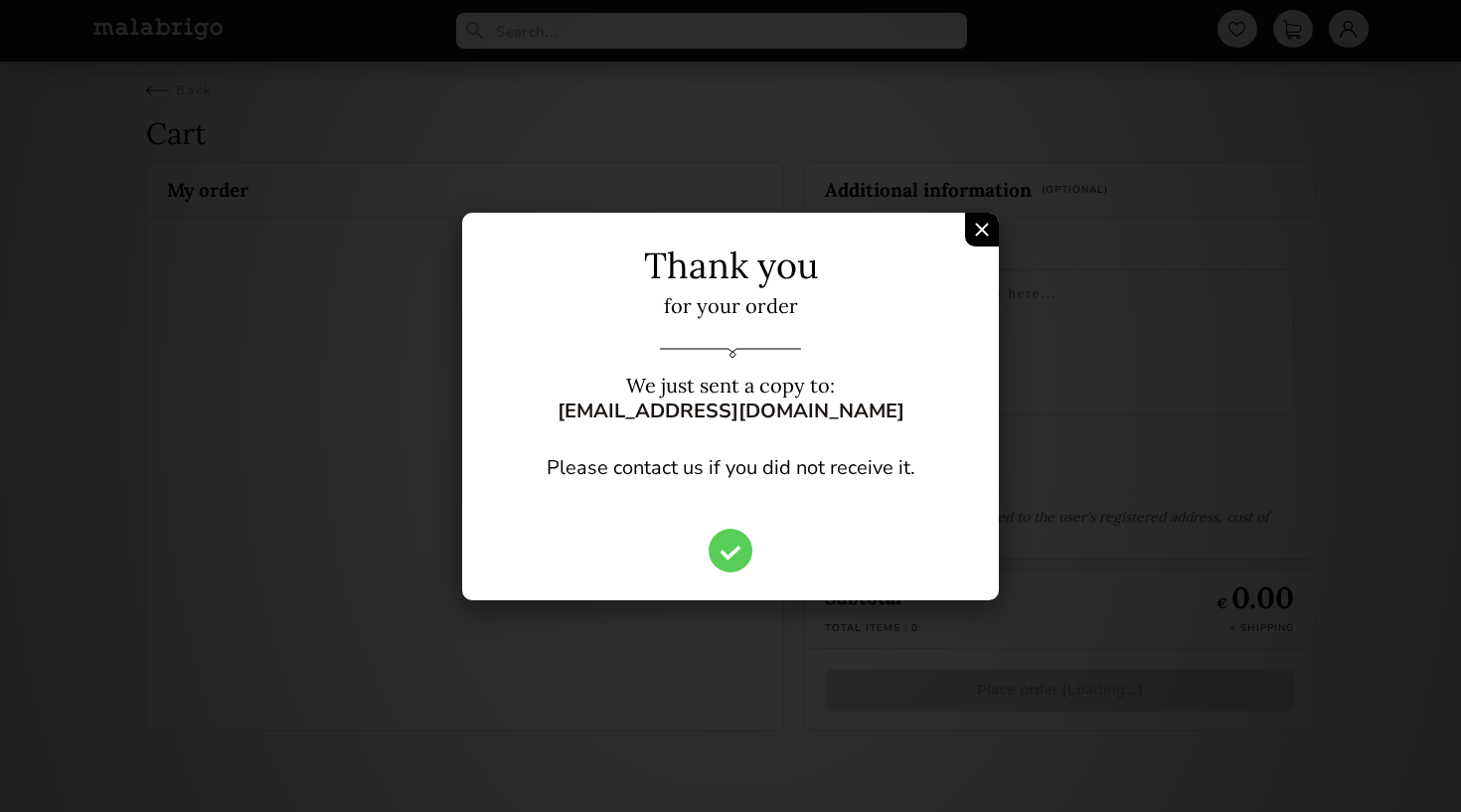 click at bounding box center [730, 551] 